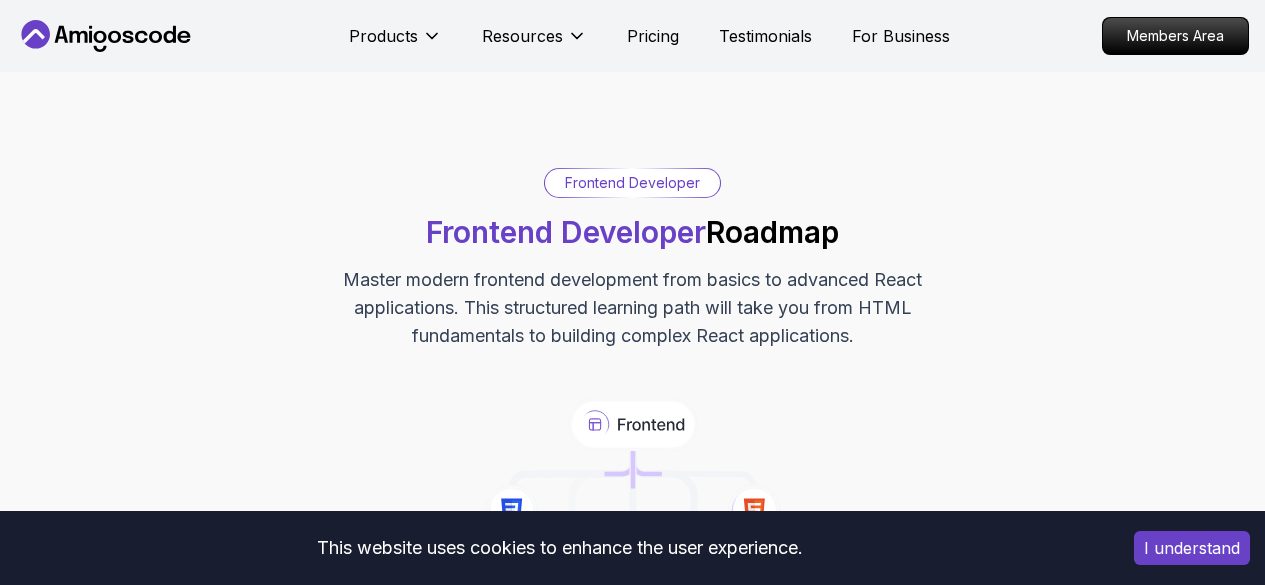 scroll, scrollTop: 0, scrollLeft: 0, axis: both 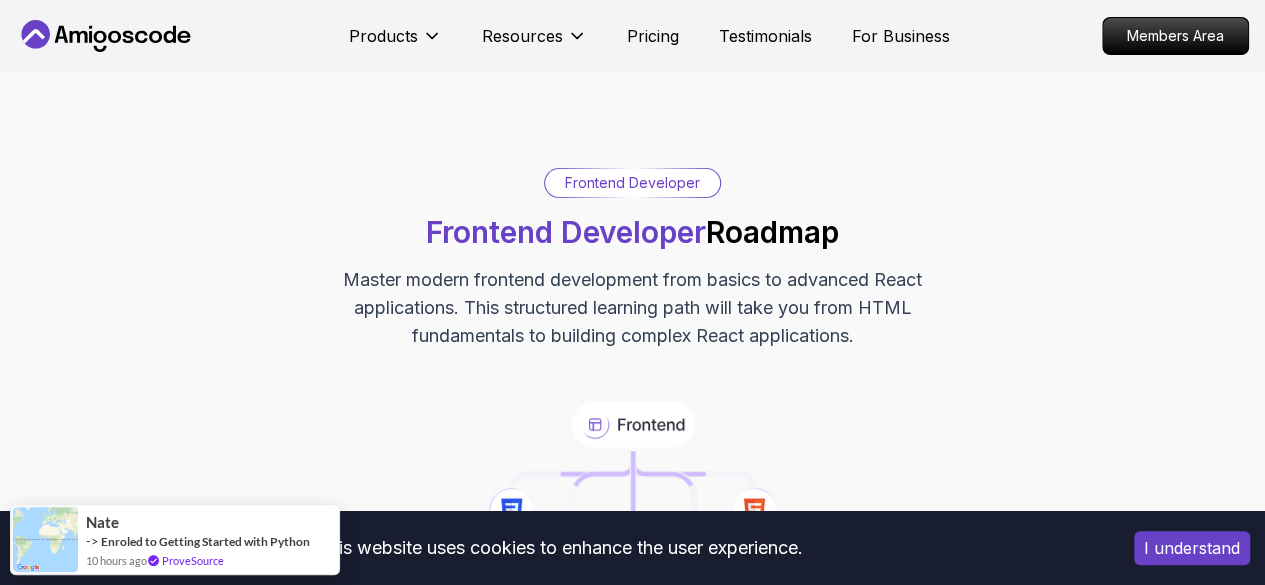 click on "Frontend Developer Frontend Developer  Roadmap Master modern frontend development from basics to advanced React applications. This structured learning path will take you from HTML fundamentals to building complex React applications." at bounding box center (632, 259) 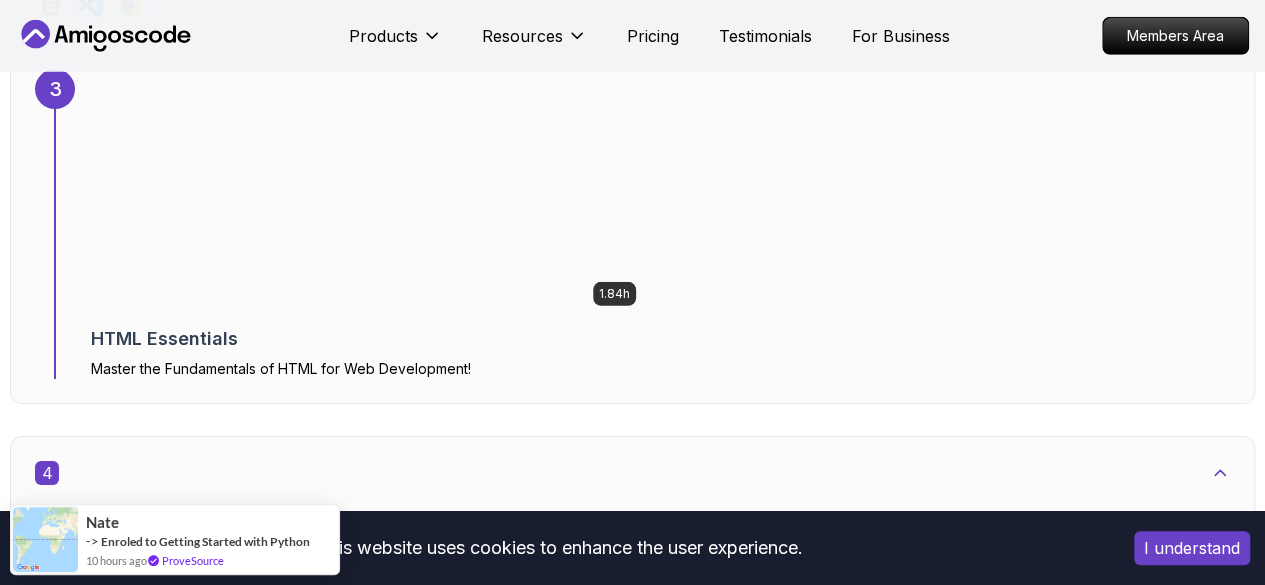 scroll, scrollTop: 2800, scrollLeft: 0, axis: vertical 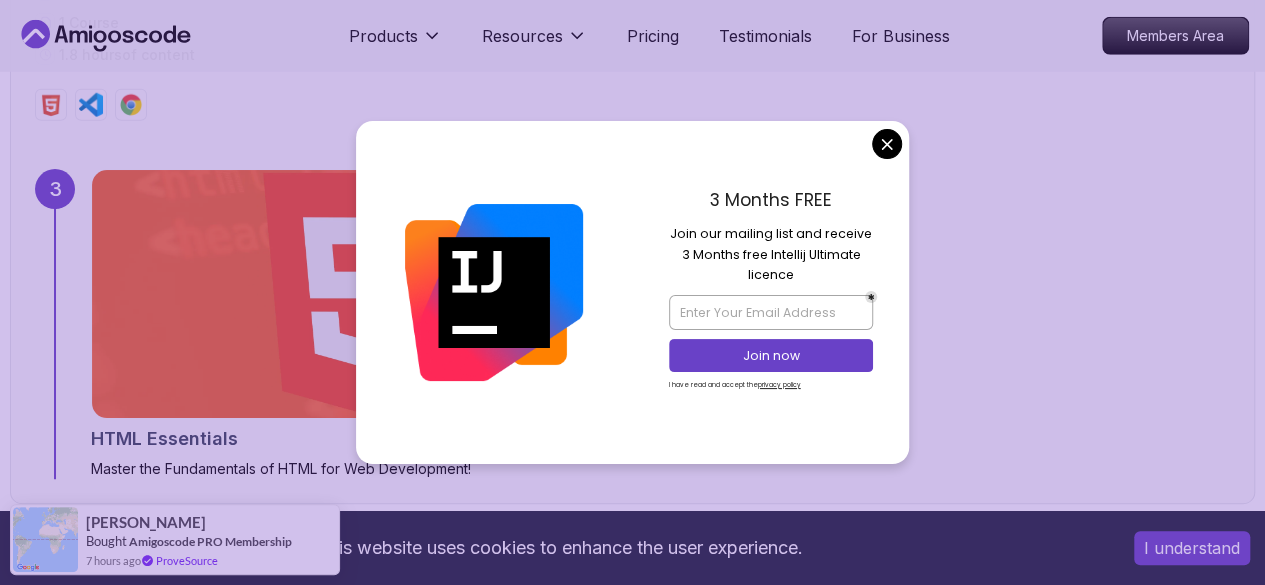 click on "3 Months FREE Join our mailing list and receive 3 Months free Intellij Ultimate licence Join now I have read and accept the  privacy policy" at bounding box center (771, 292) 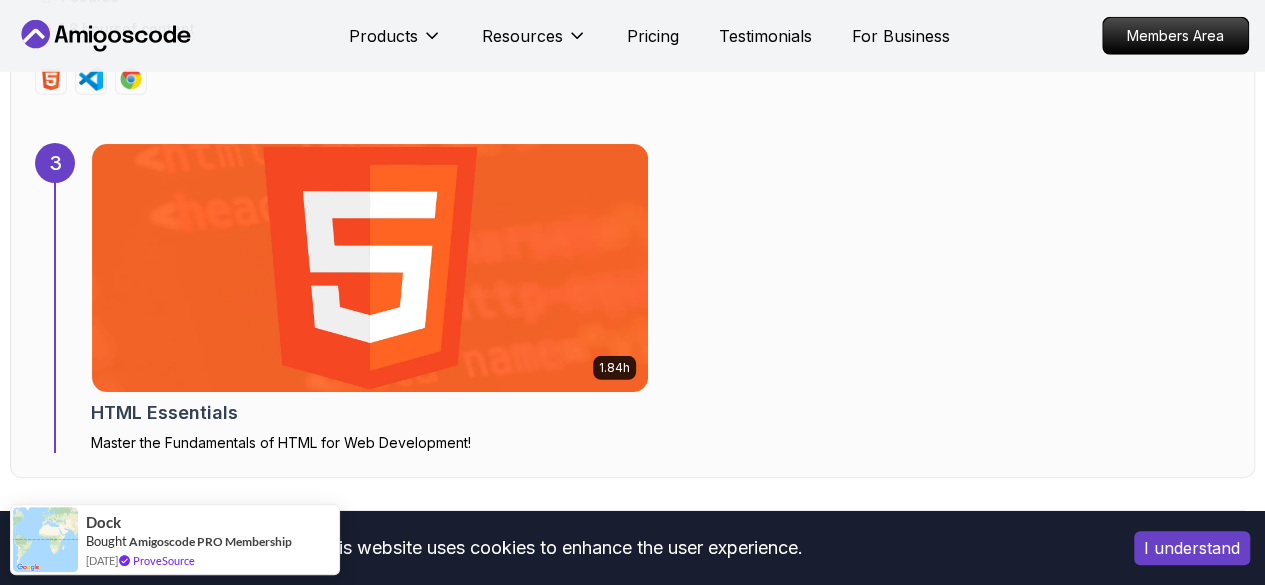 scroll, scrollTop: 2800, scrollLeft: 0, axis: vertical 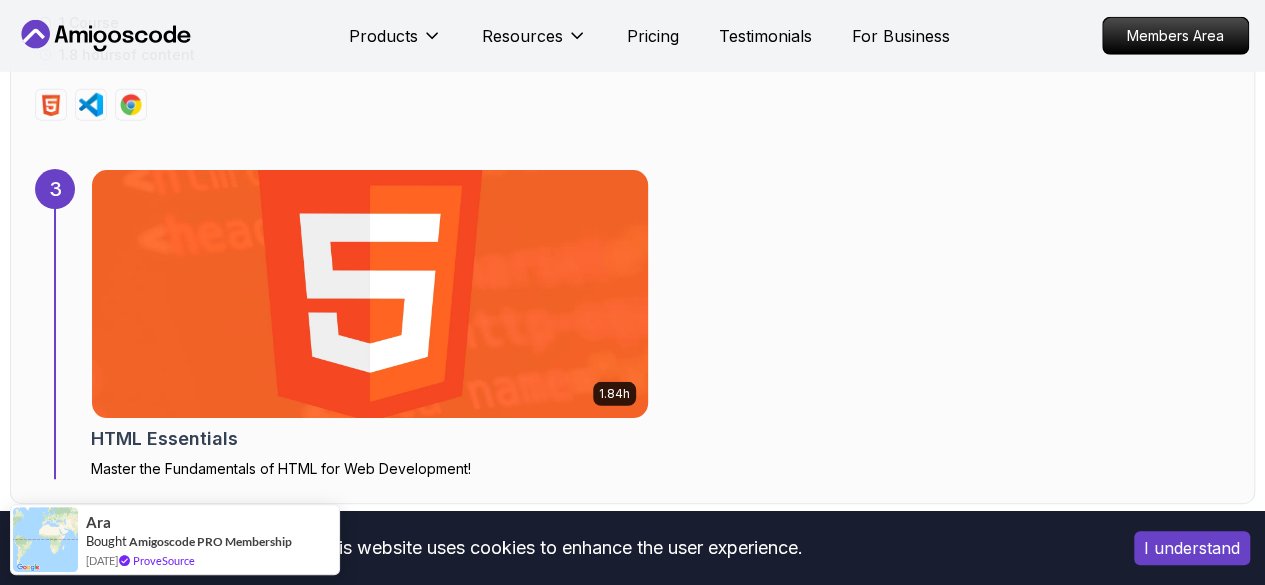 click at bounding box center [369, 294] 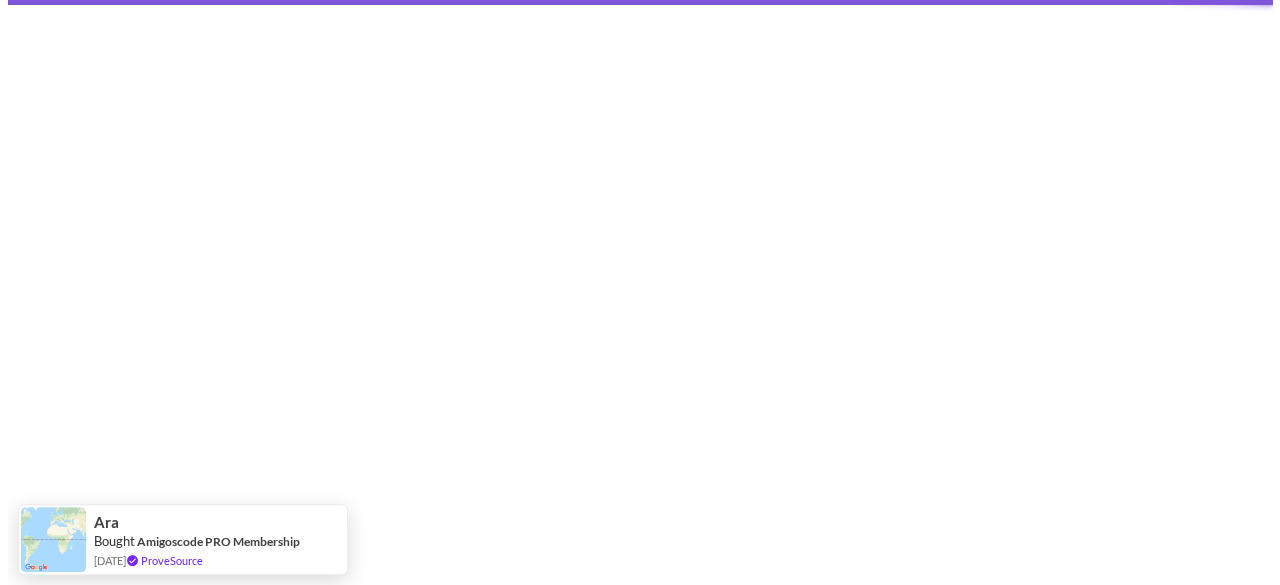 scroll, scrollTop: 0, scrollLeft: 0, axis: both 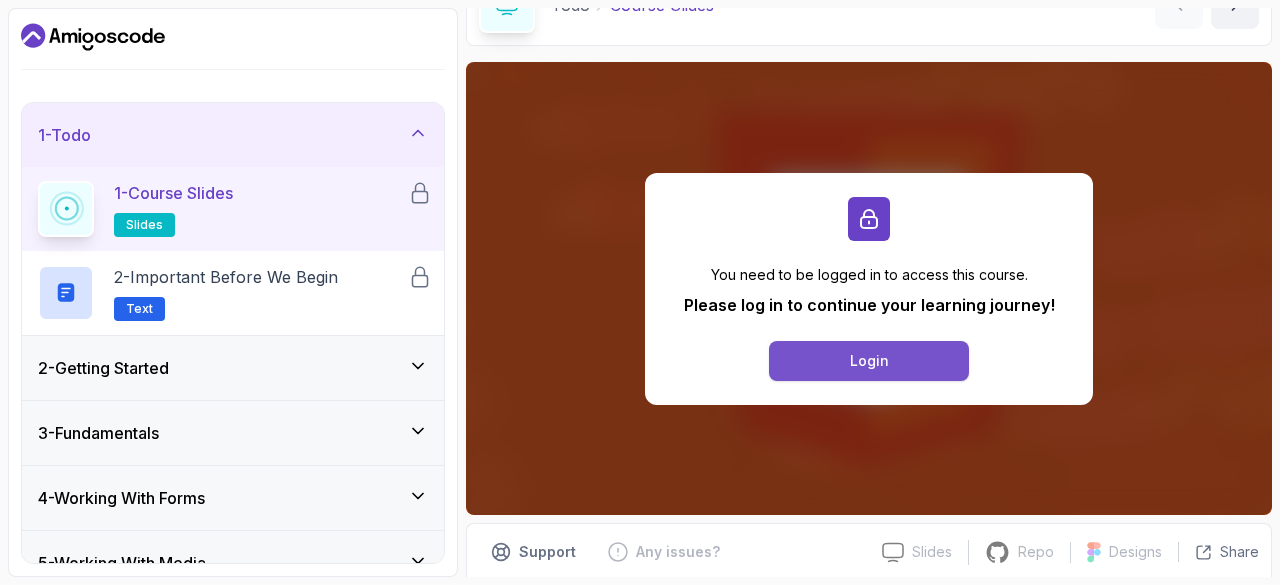 click on "Login" at bounding box center [869, 361] 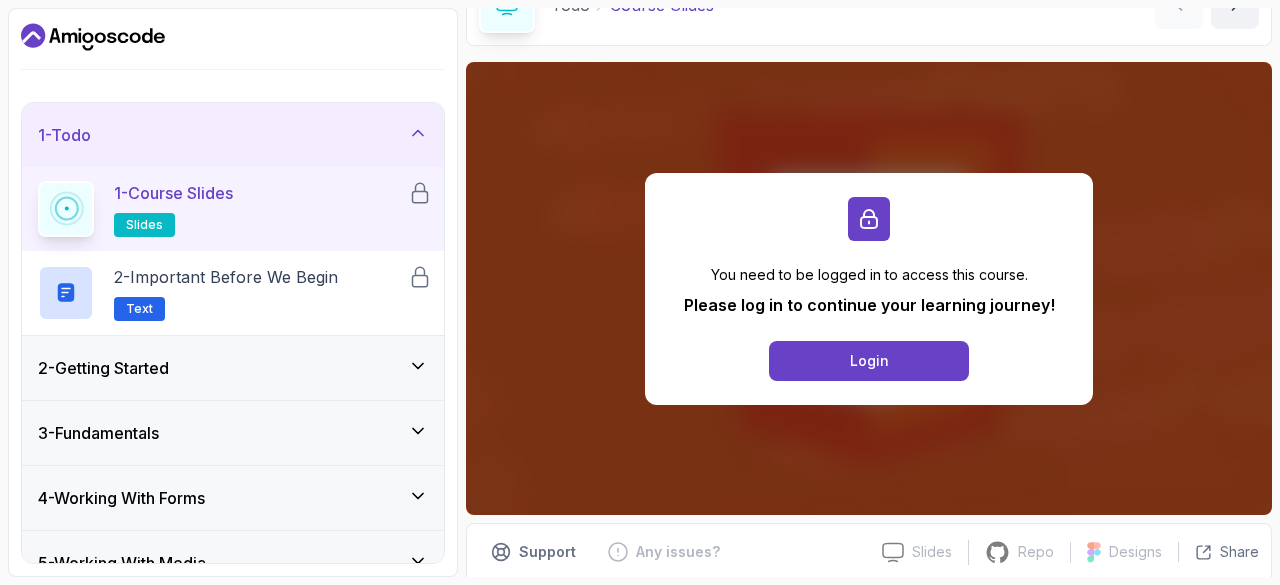 scroll, scrollTop: 176, scrollLeft: 0, axis: vertical 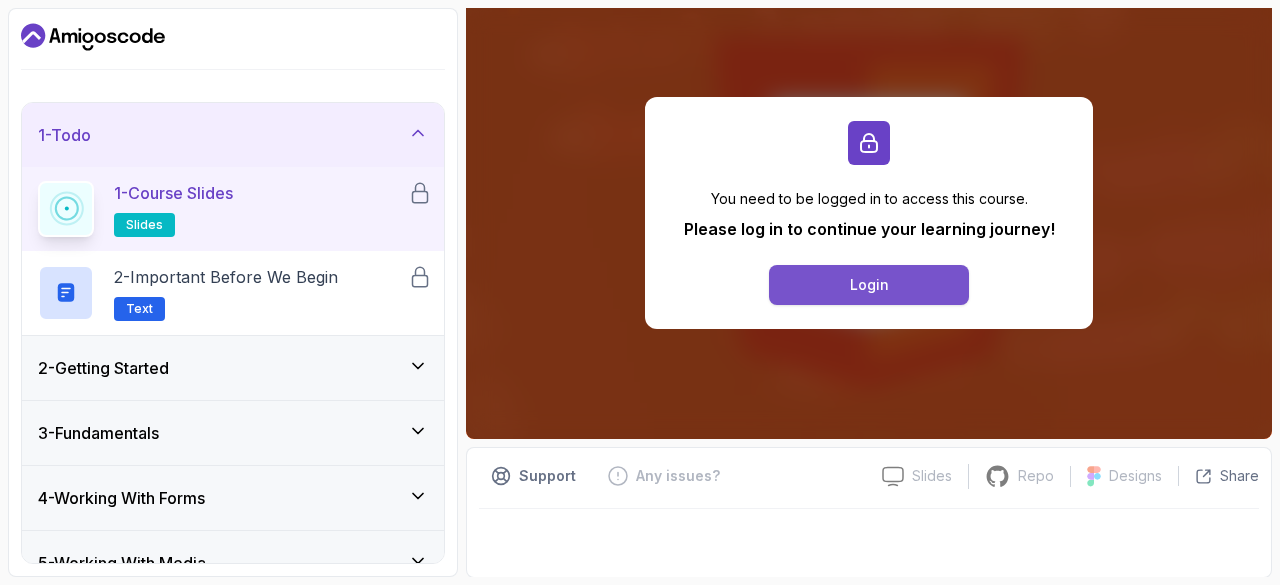 click on "Login" at bounding box center (869, 285) 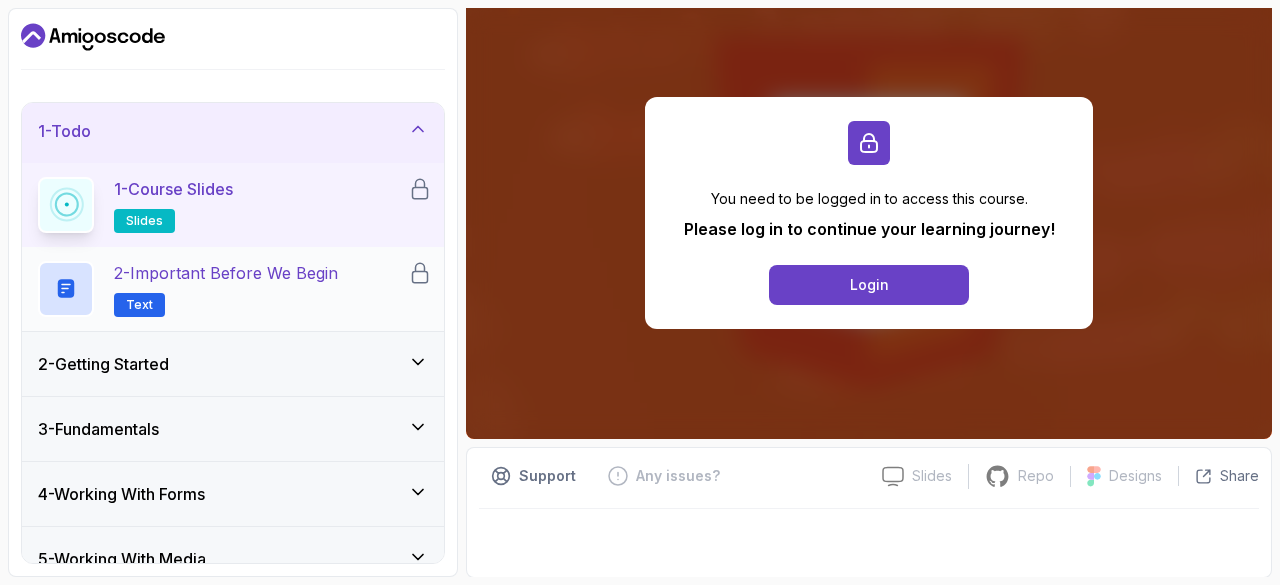 scroll, scrollTop: 0, scrollLeft: 0, axis: both 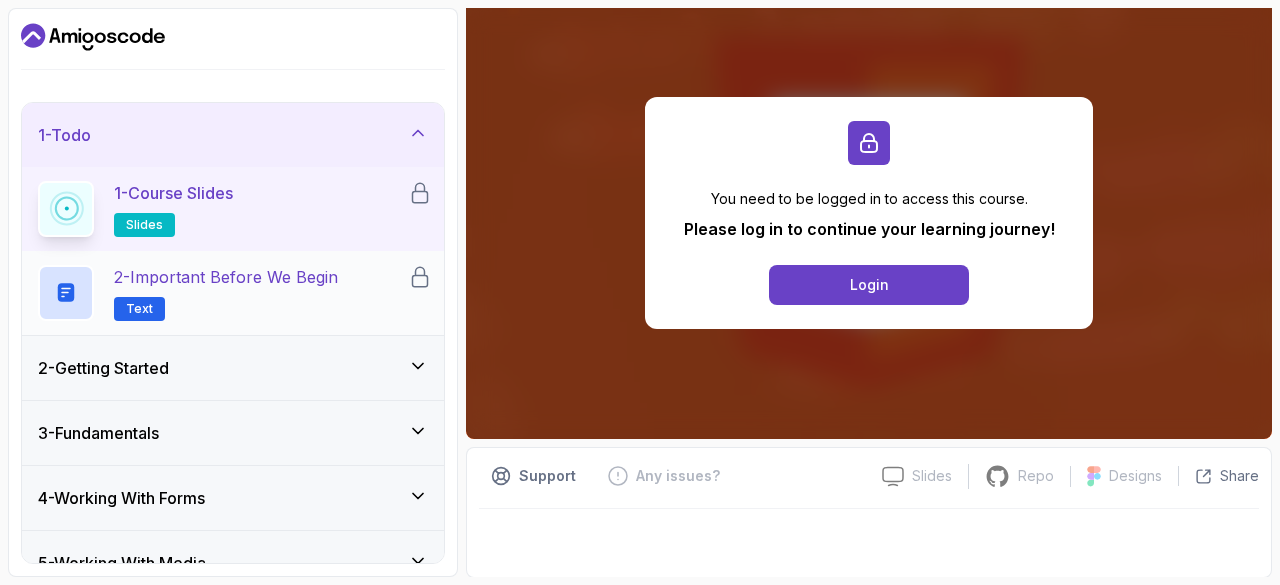 click on "2  -  Important Before We Begin" at bounding box center (226, 277) 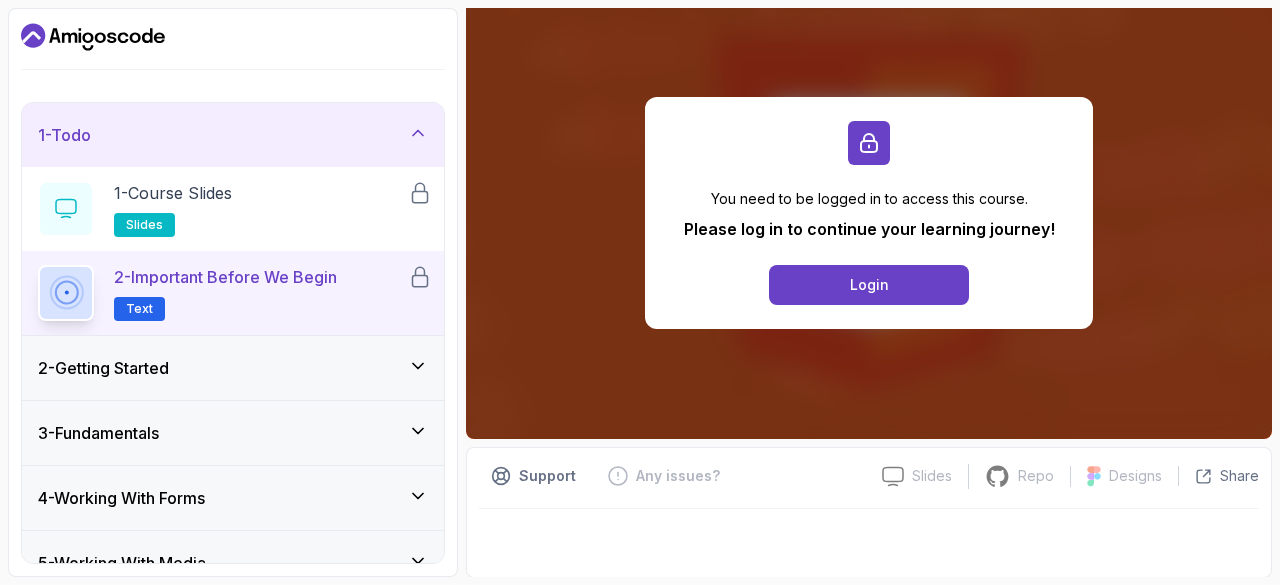 click on "2  -  Important Before We Begin Text" at bounding box center (223, 293) 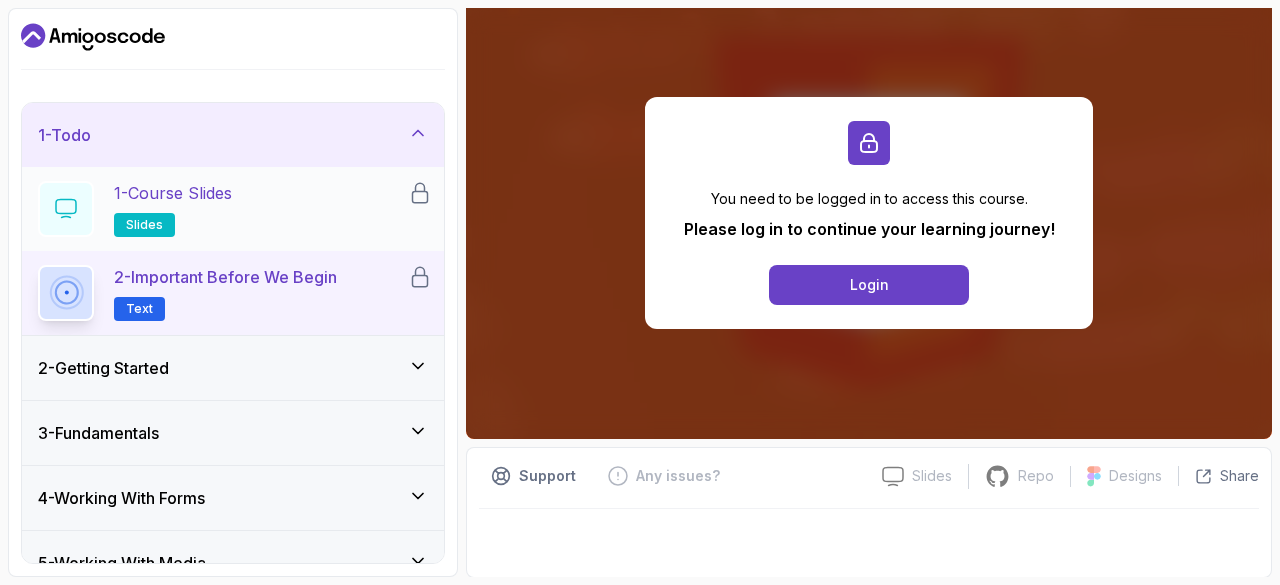 click on "1  -  Course Slides slides" at bounding box center (223, 209) 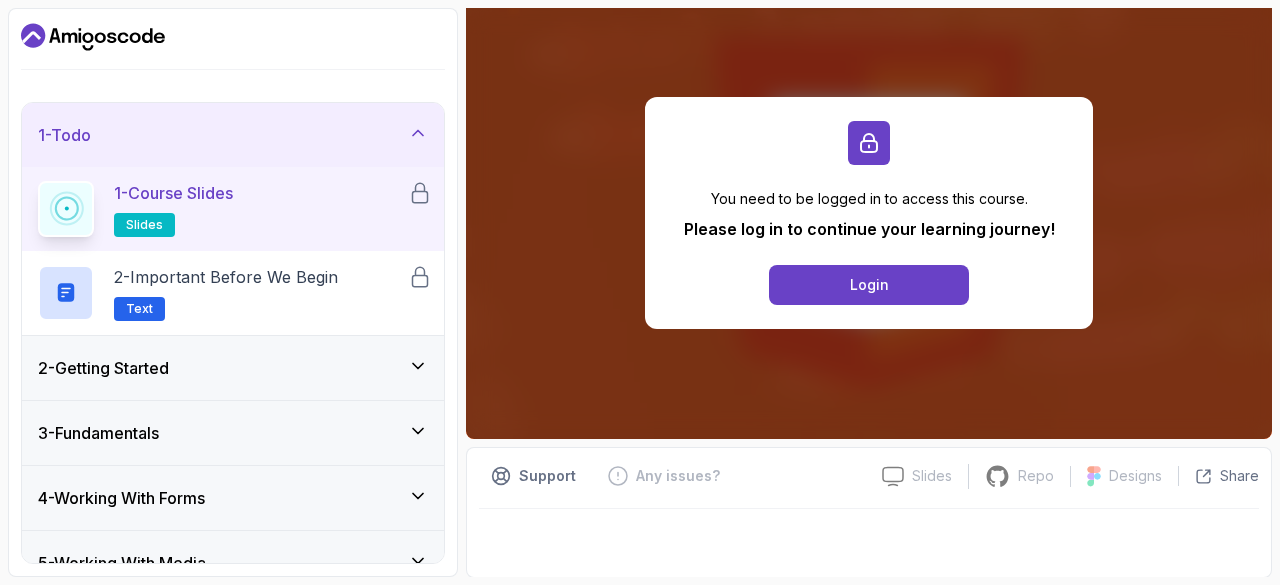 click on "1  -  Course Slides slides" at bounding box center (223, 209) 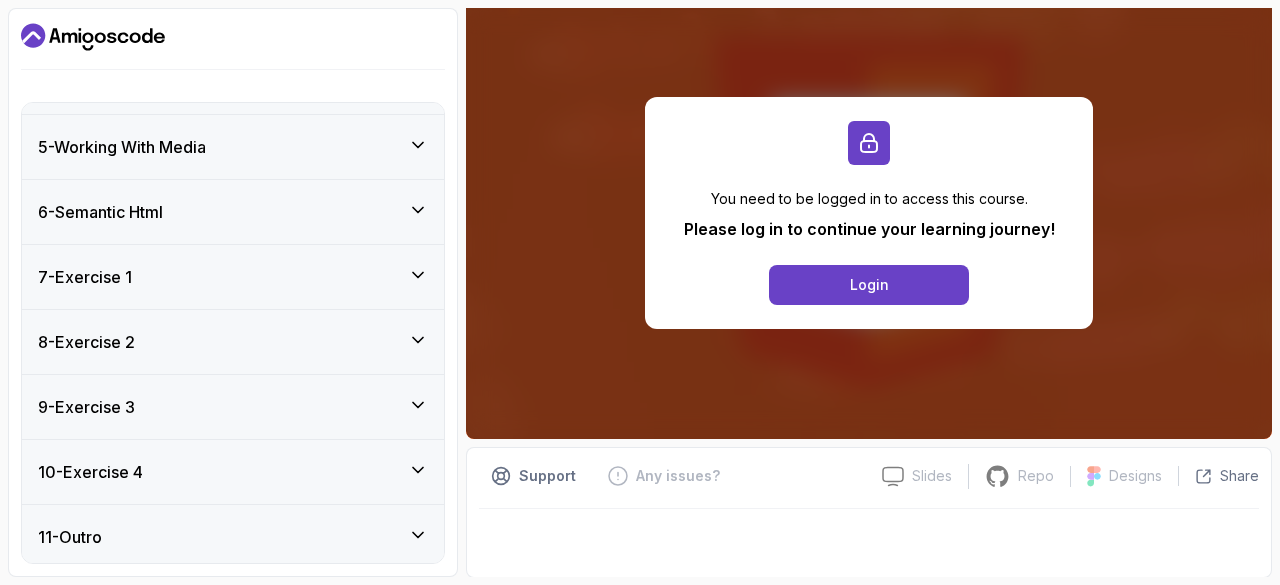 click on "10  -  Exercise 4" at bounding box center [233, 472] 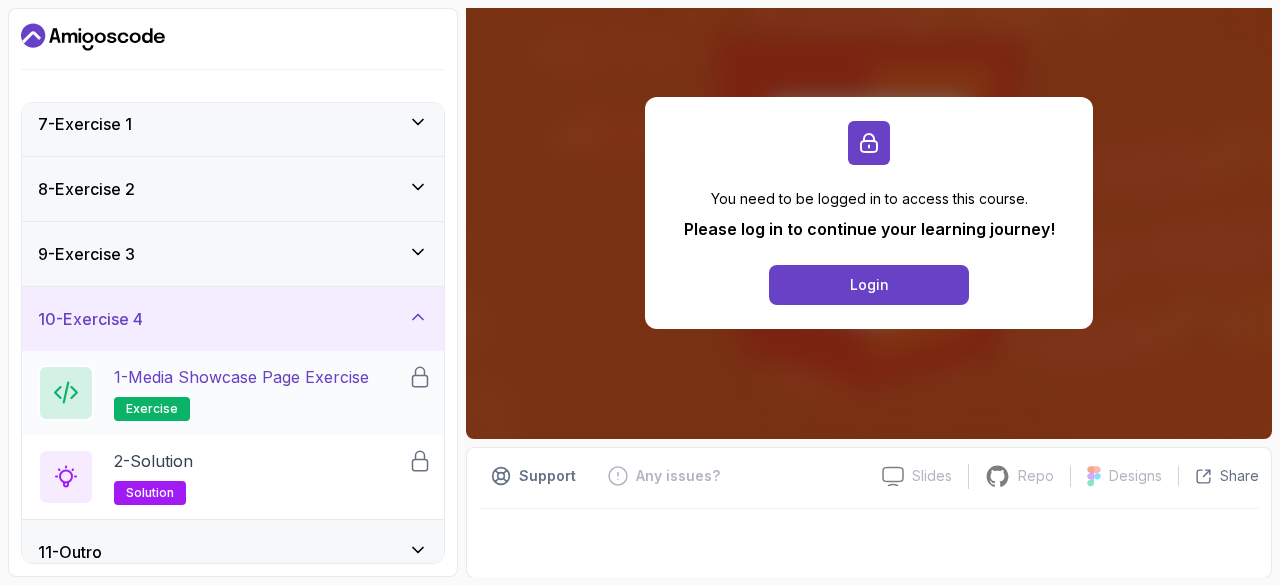 scroll, scrollTop: 416, scrollLeft: 0, axis: vertical 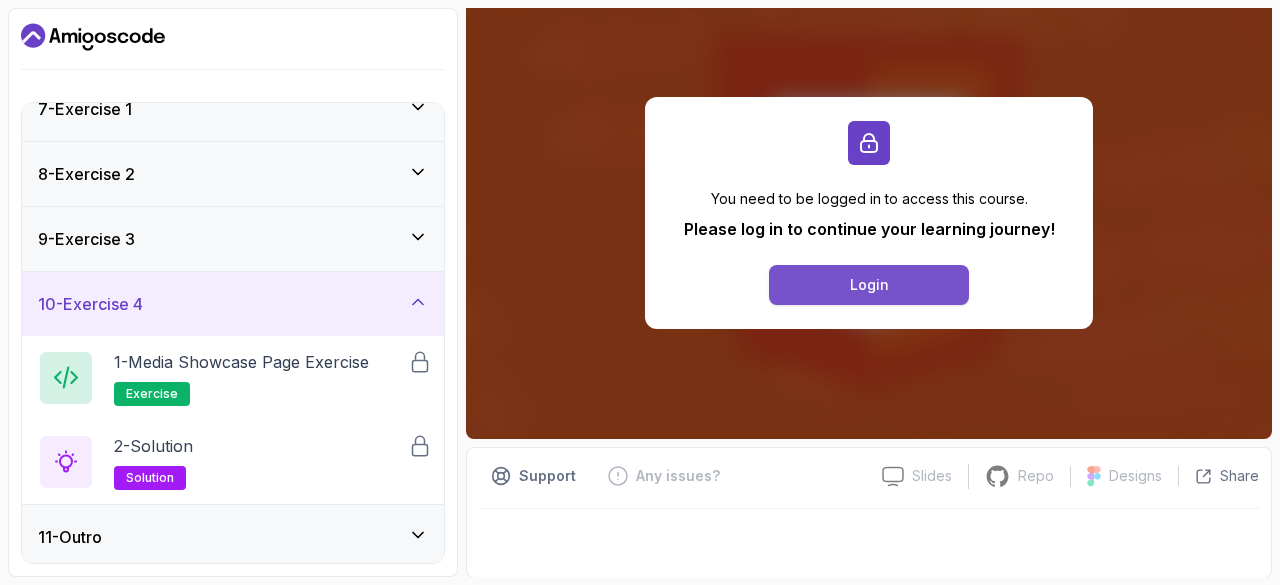 click on "Login" at bounding box center (869, 285) 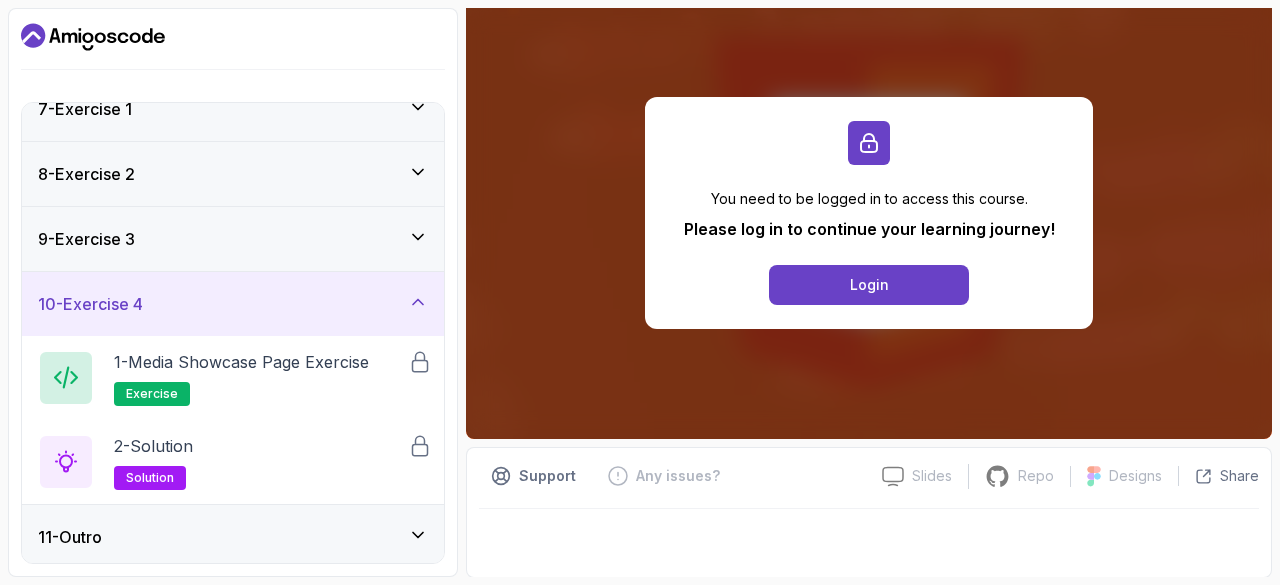 click on "You need to be logged in to access this course. Please log in to continue your learning journey! Login" at bounding box center [869, 212] 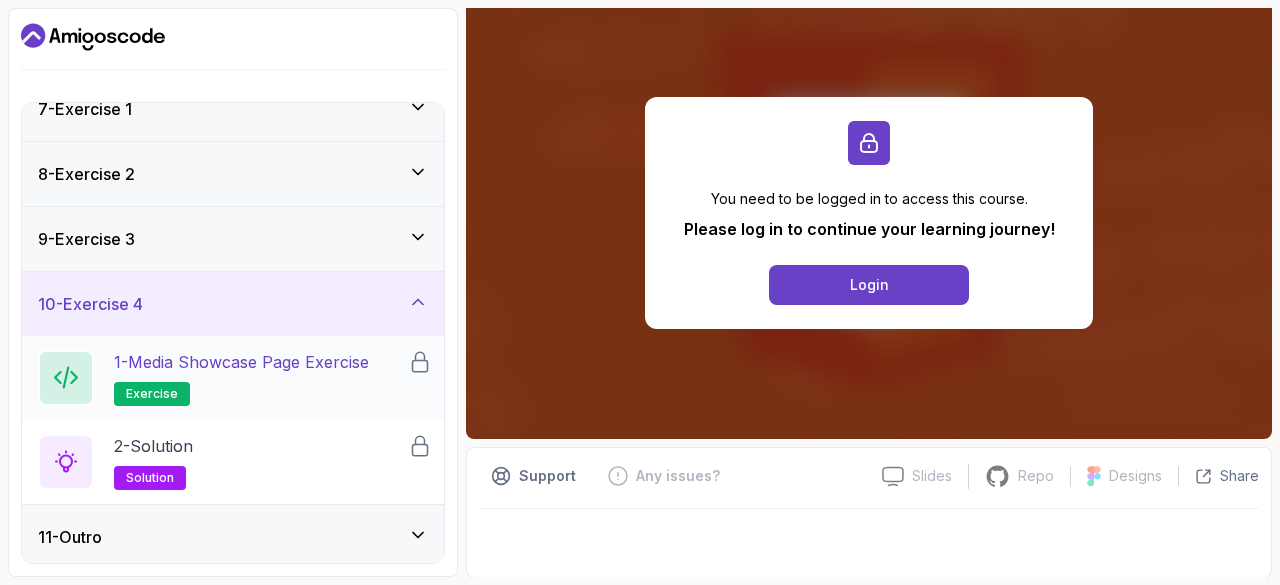 click on "exercise" at bounding box center (152, 394) 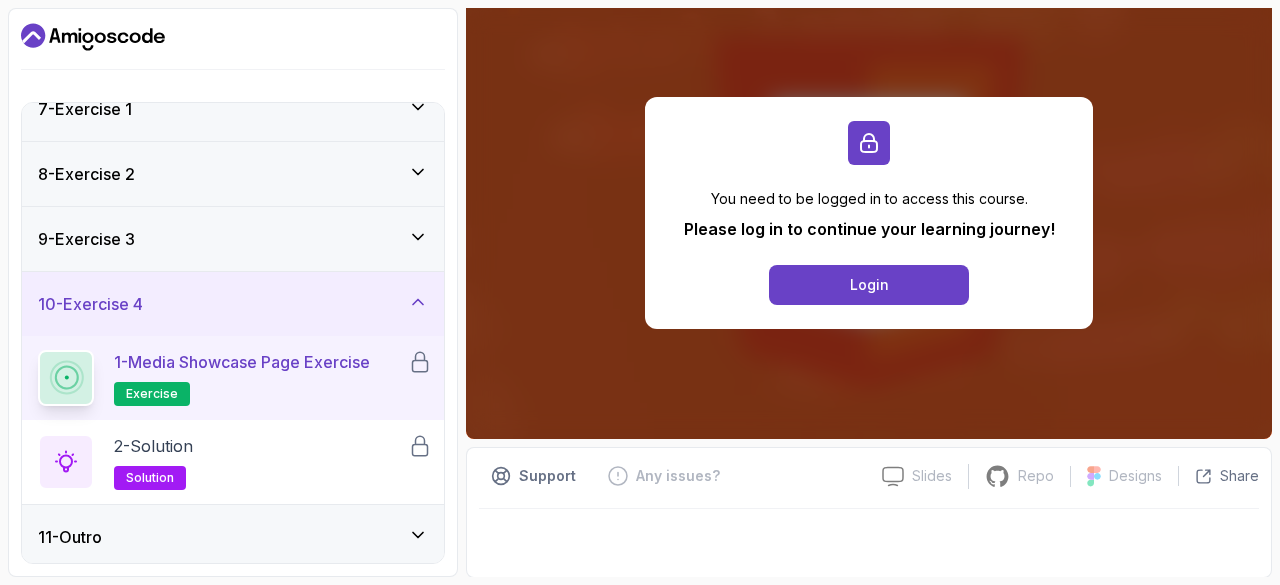 click on "exercise" at bounding box center (152, 394) 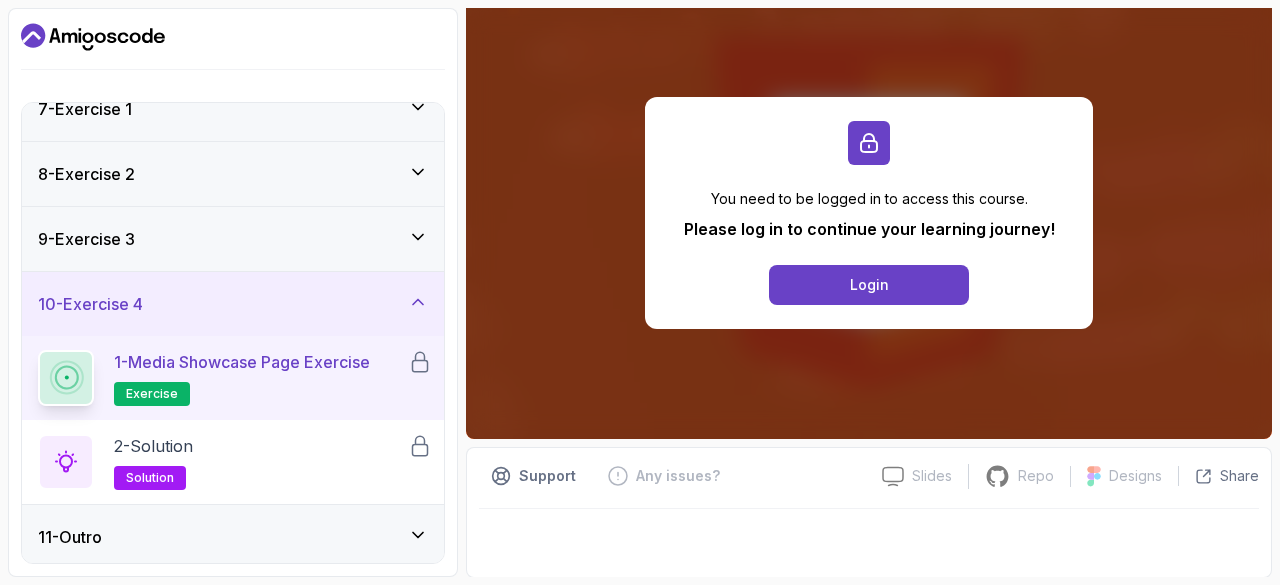 click at bounding box center [66, 378] 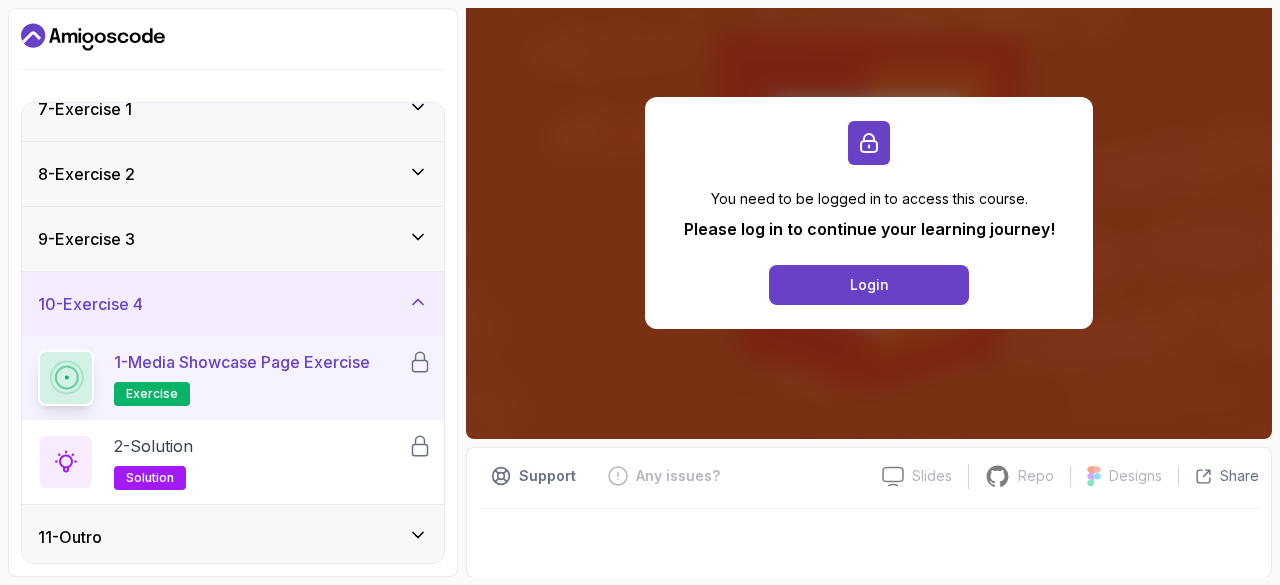 scroll, scrollTop: 0, scrollLeft: 0, axis: both 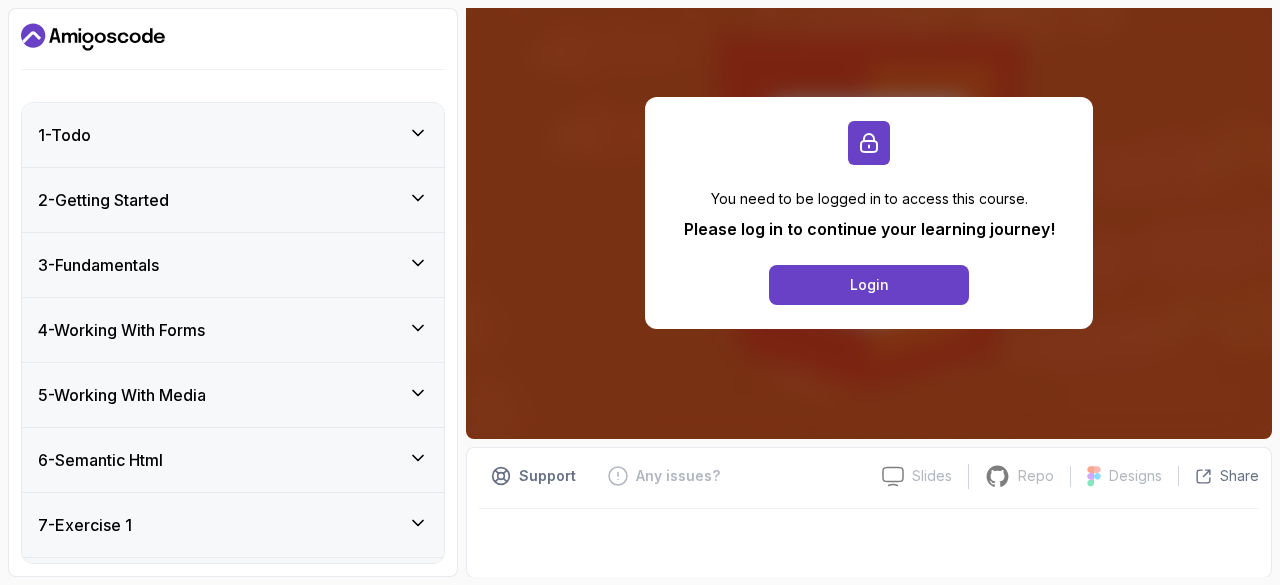click on "1  -  Todo" at bounding box center (233, 135) 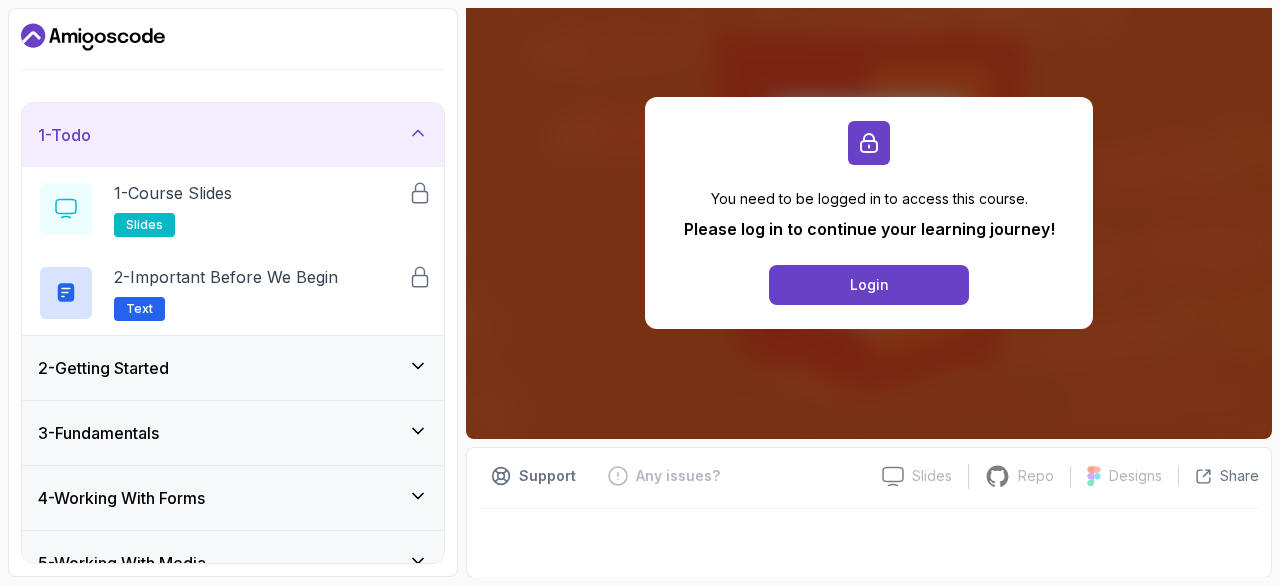 click on "2  -  Getting Started" at bounding box center [103, 368] 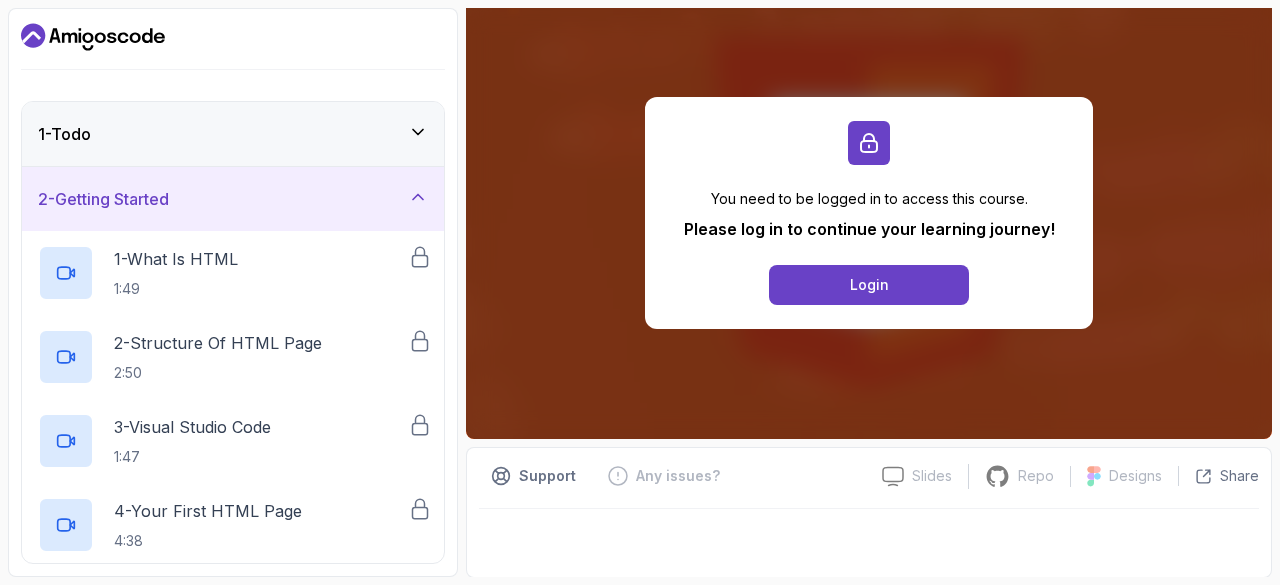 click on "2  -  Getting Started" at bounding box center (233, 199) 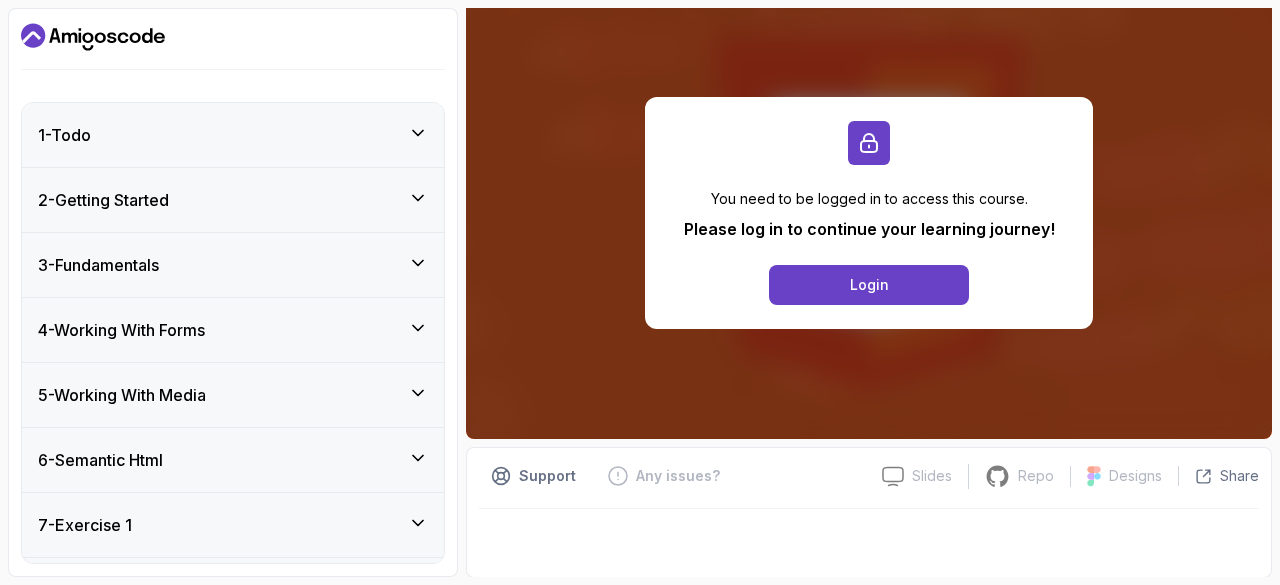 click on "2  -  Getting Started" at bounding box center (233, 200) 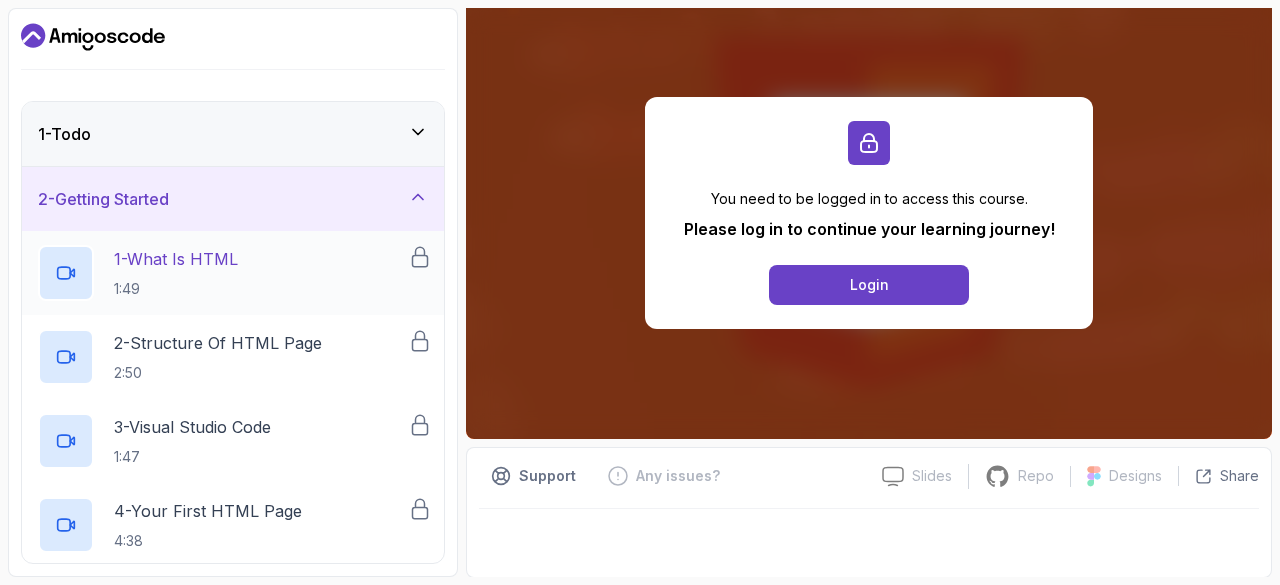 click on "1  -  What Is HTML 1:49" at bounding box center (223, 273) 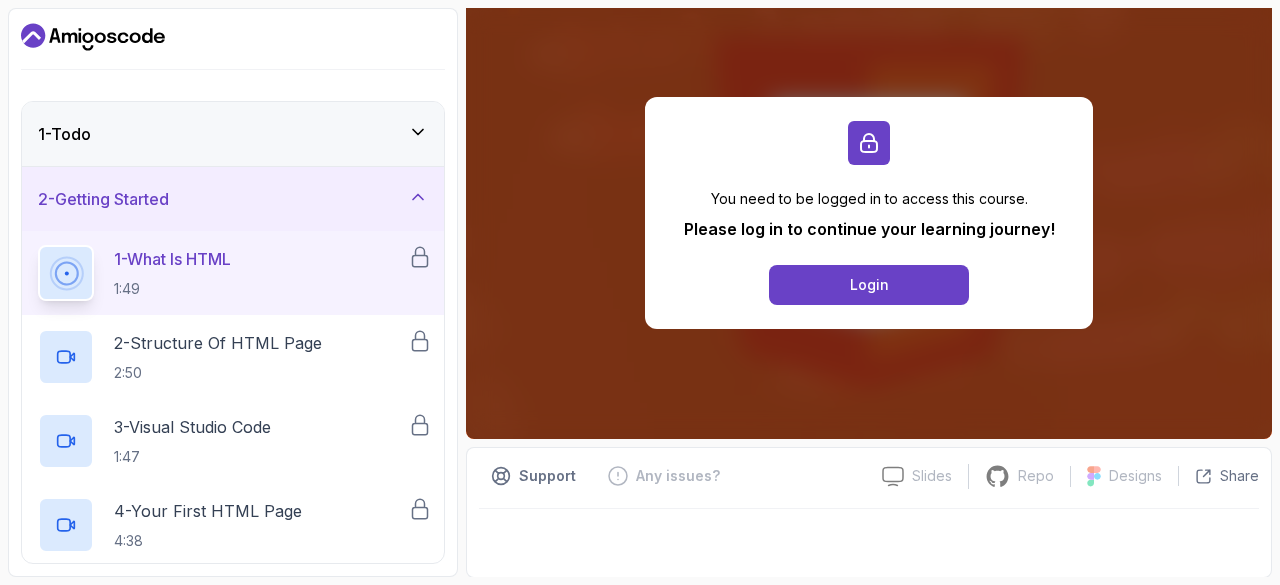 click on "1  -  What Is HTML 1:49" at bounding box center (223, 273) 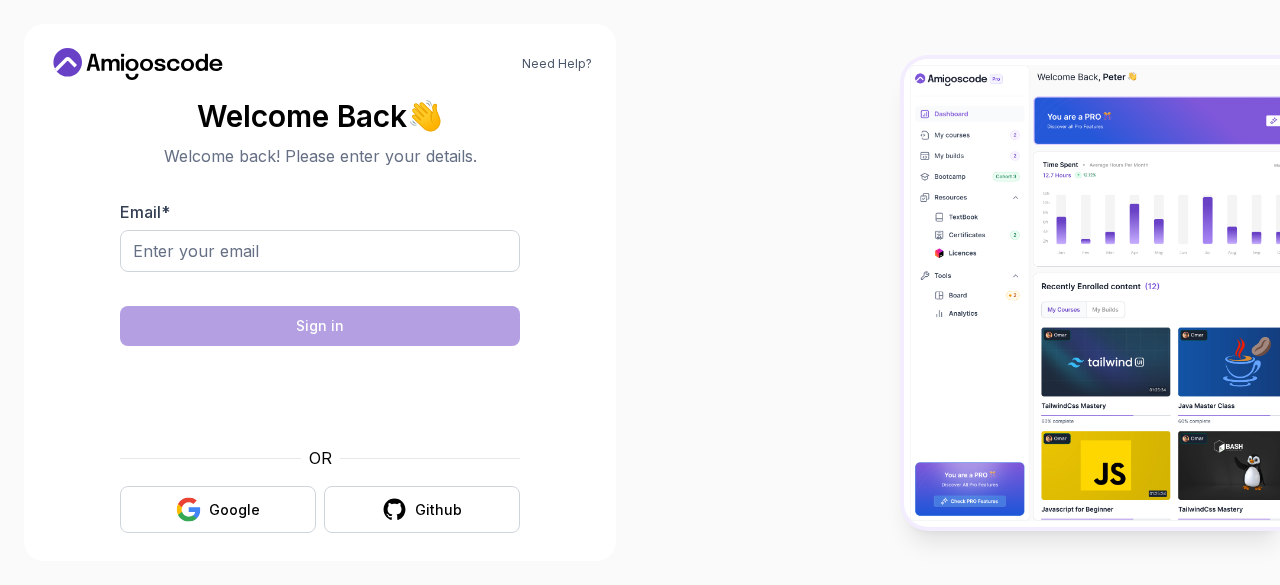 scroll, scrollTop: 0, scrollLeft: 0, axis: both 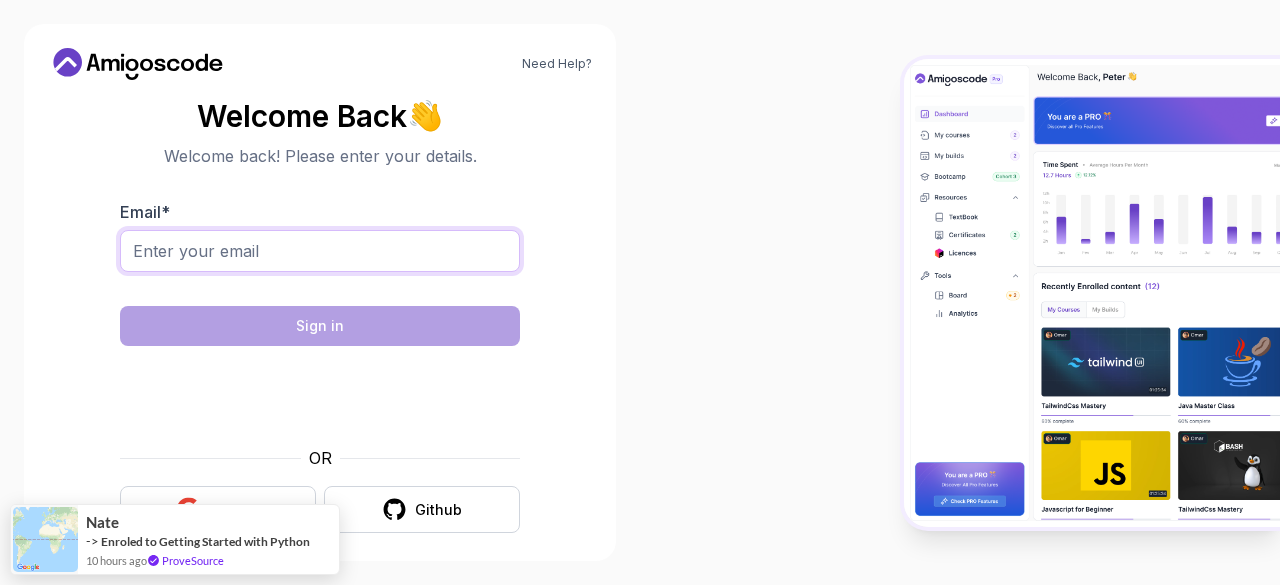 click on "Email *" at bounding box center [320, 251] 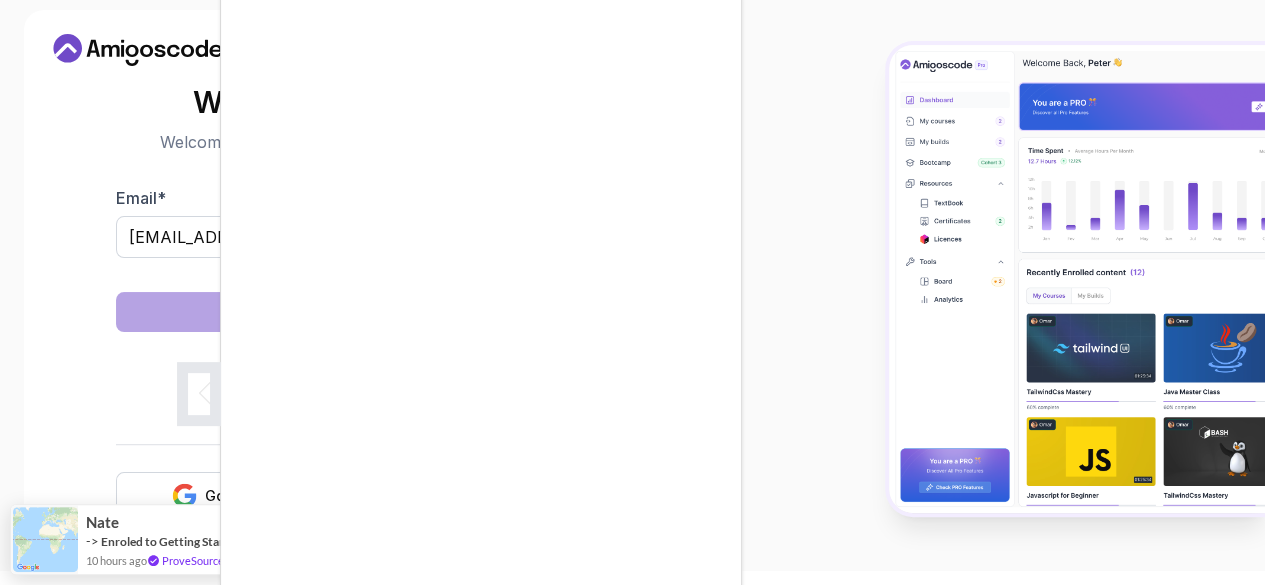 scroll, scrollTop: 62, scrollLeft: 0, axis: vertical 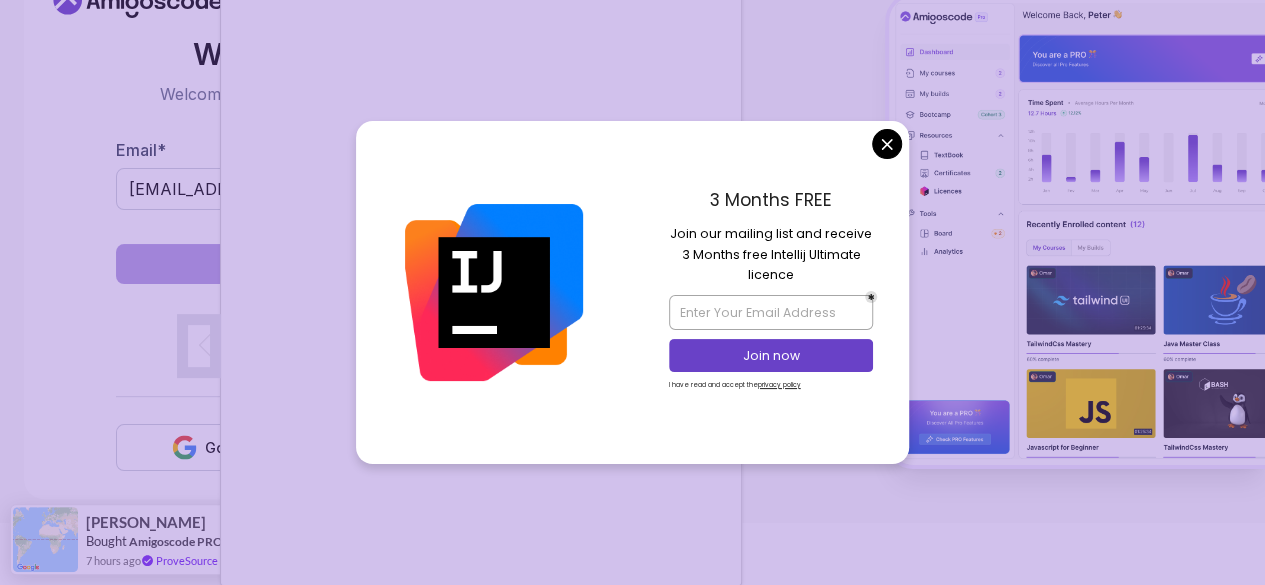 drag, startPoint x: 885, startPoint y: 139, endPoint x: 825, endPoint y: 155, distance: 62.0967 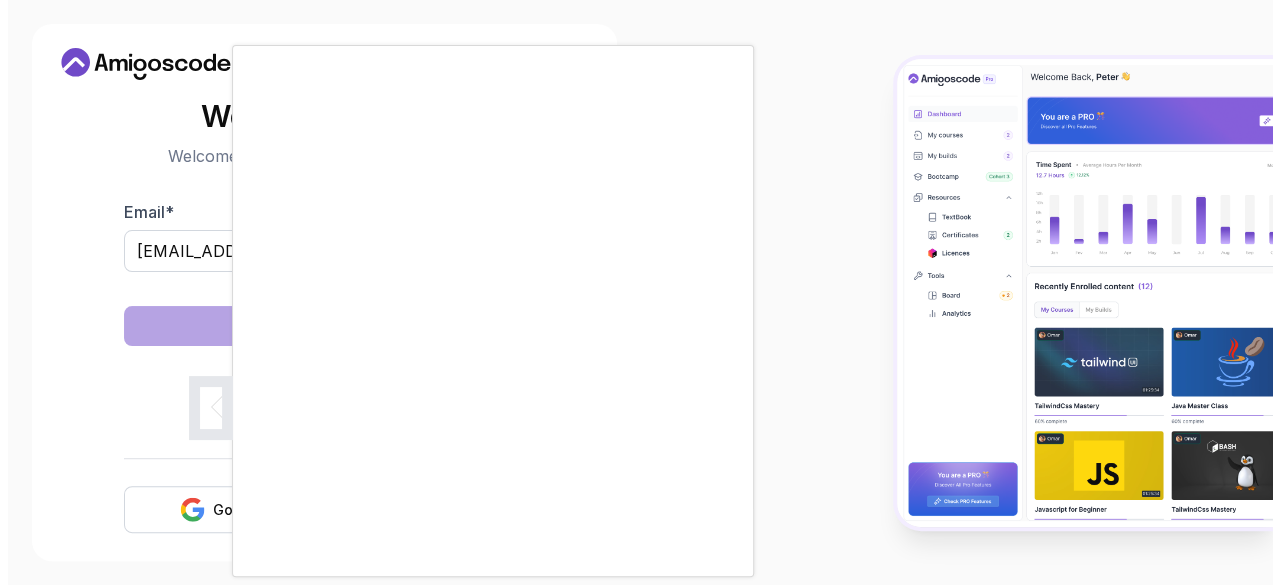 scroll, scrollTop: 0, scrollLeft: 0, axis: both 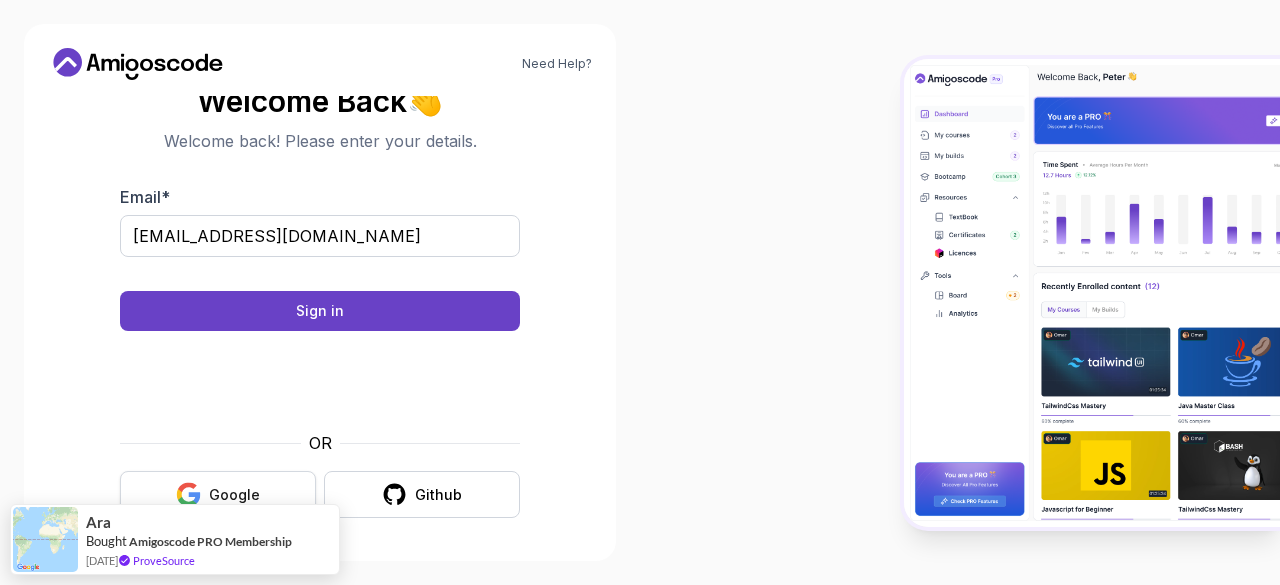 click on "Google" at bounding box center [218, 494] 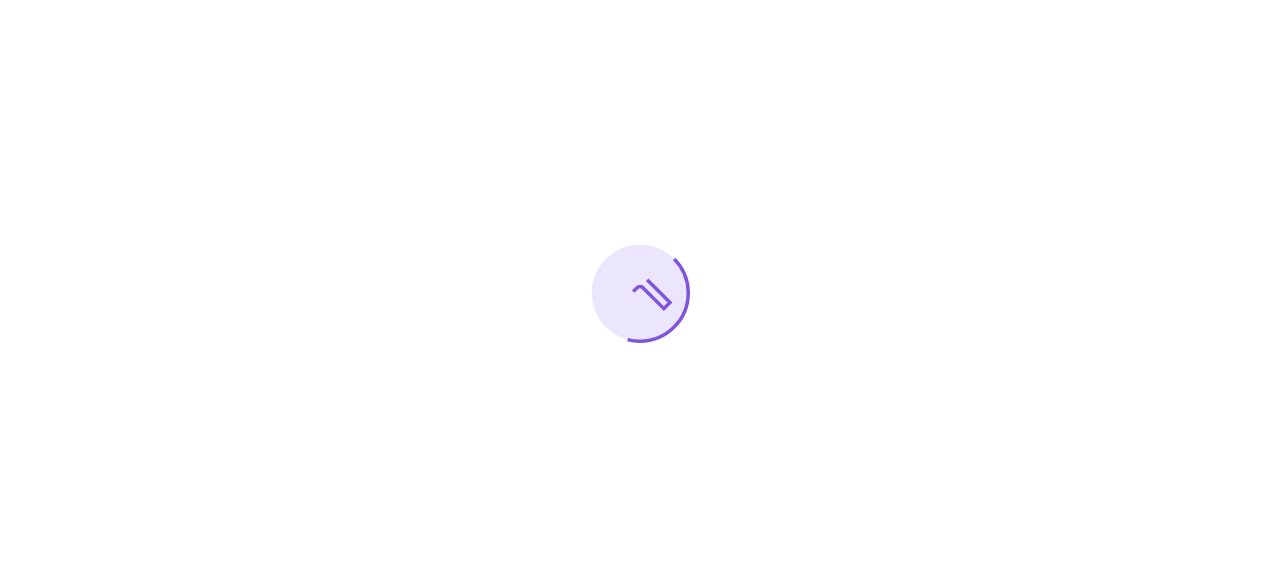 scroll, scrollTop: 0, scrollLeft: 0, axis: both 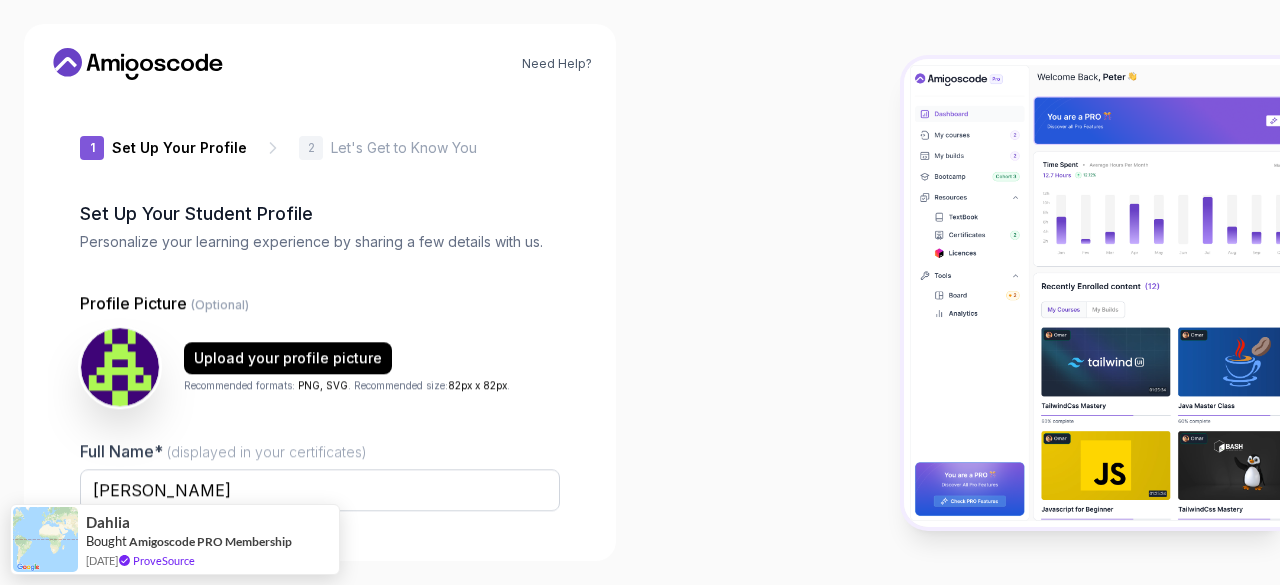 type on "mightyrabbit9209e" 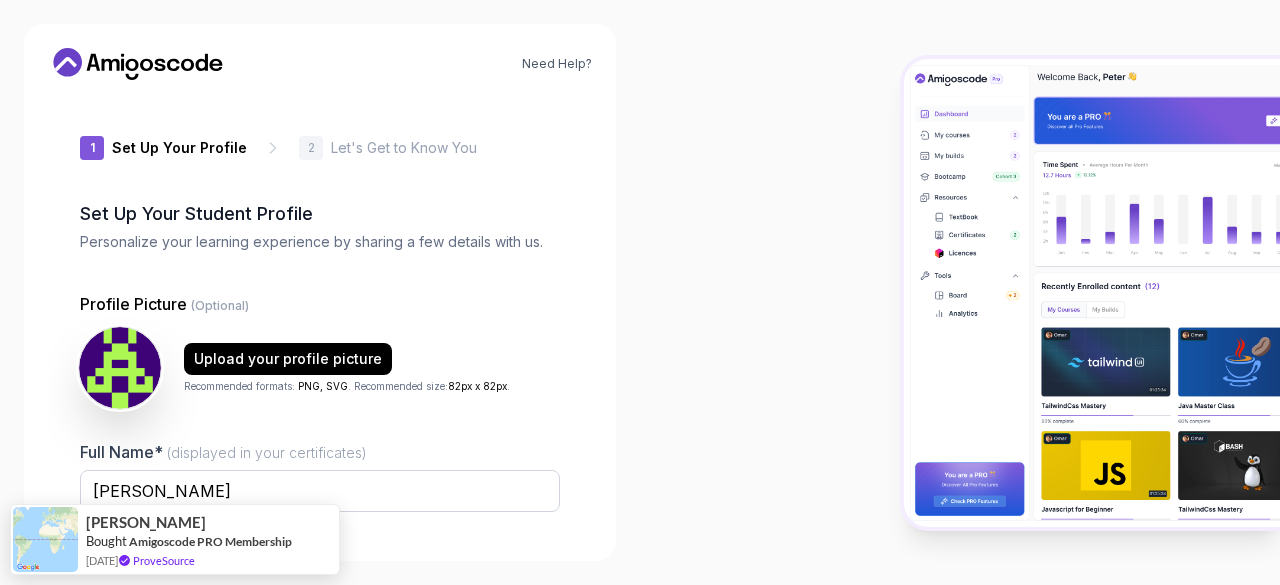 click at bounding box center (120, 368) 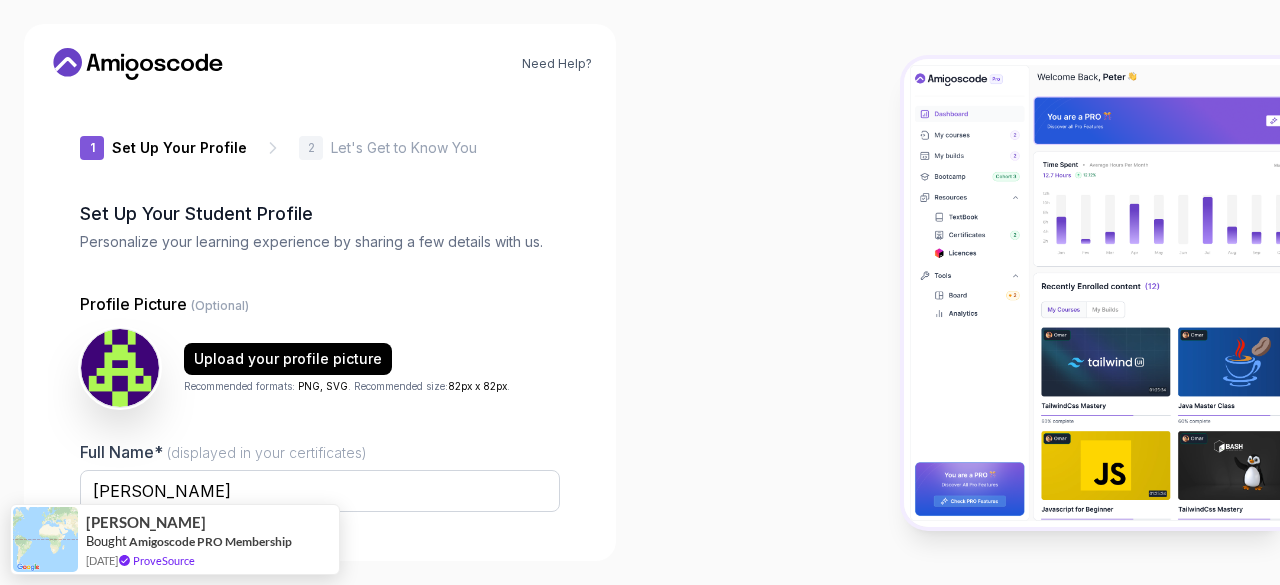 scroll, scrollTop: 247, scrollLeft: 0, axis: vertical 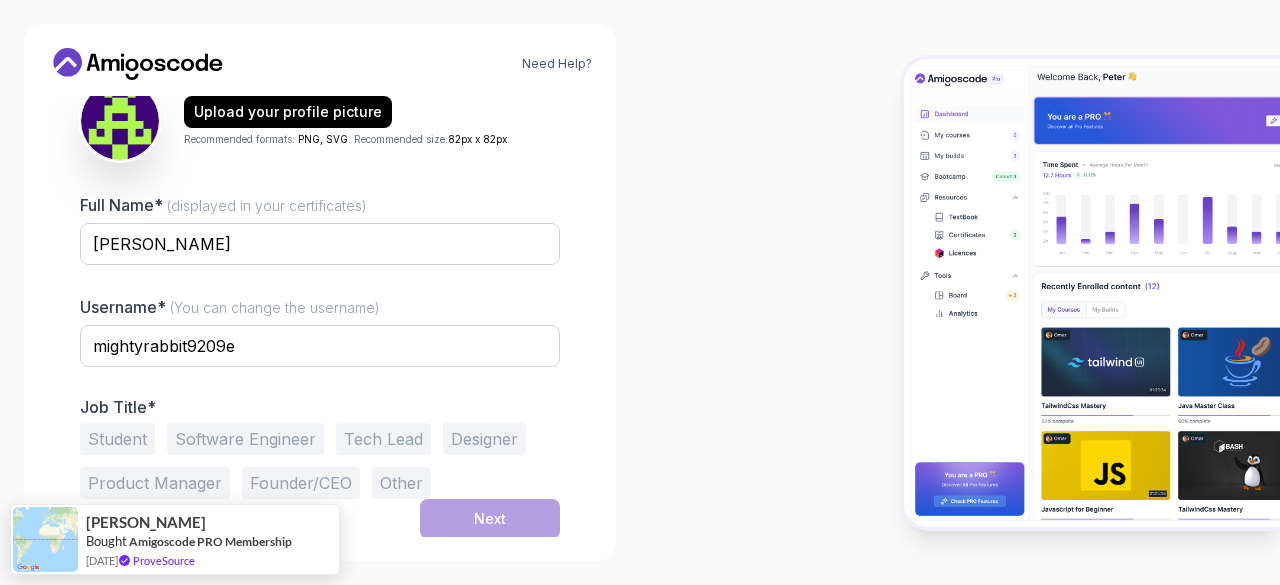 drag, startPoint x: 120, startPoint y: 427, endPoint x: 130, endPoint y: 439, distance: 15.6205 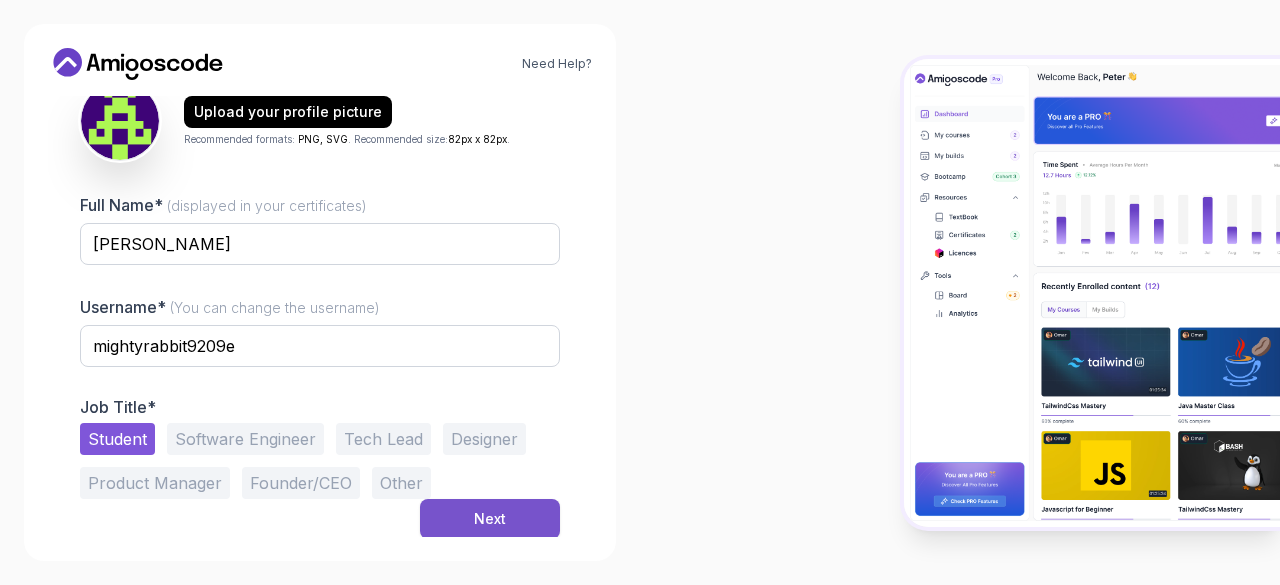 click on "Next" at bounding box center (490, 519) 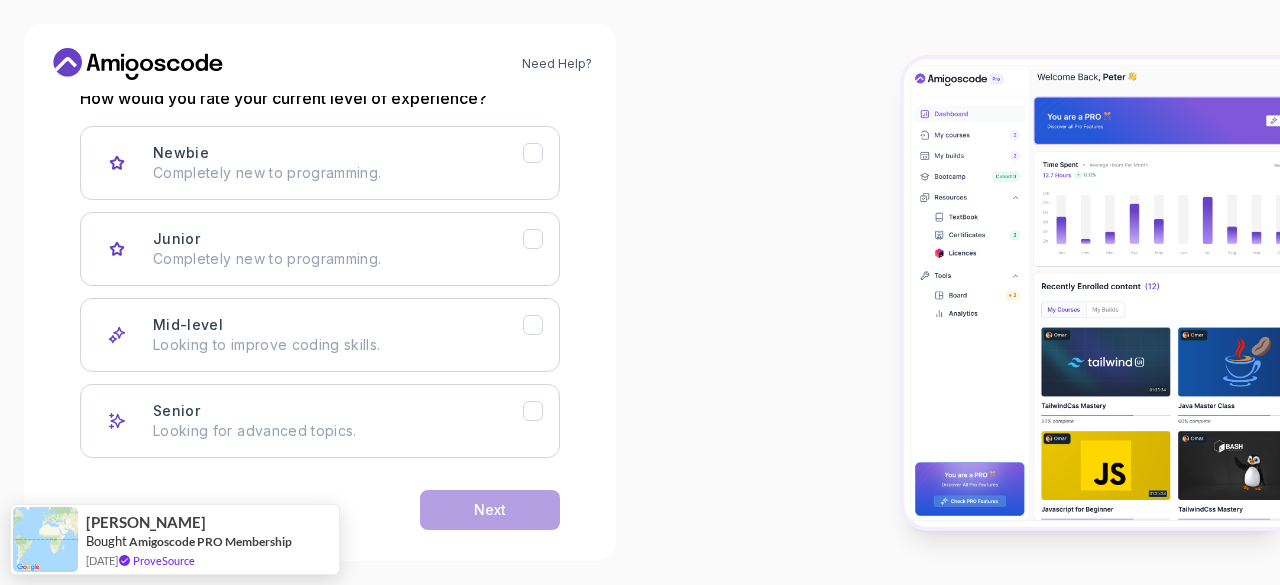 scroll, scrollTop: 309, scrollLeft: 0, axis: vertical 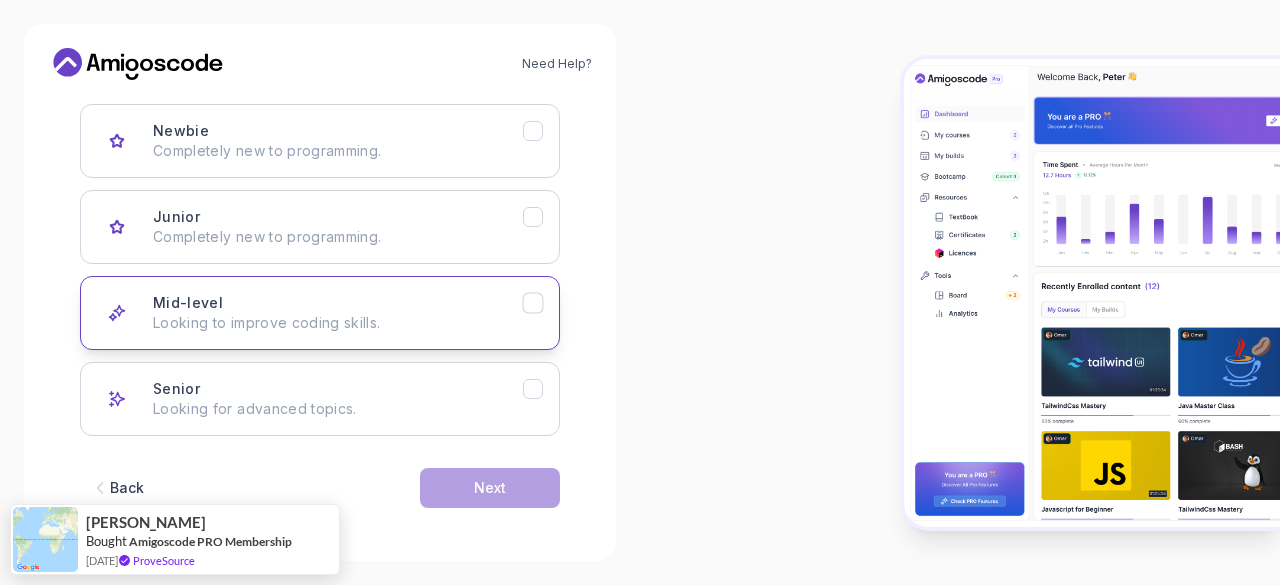 click on "Mid-level Looking to improve coding skills." at bounding box center (338, 313) 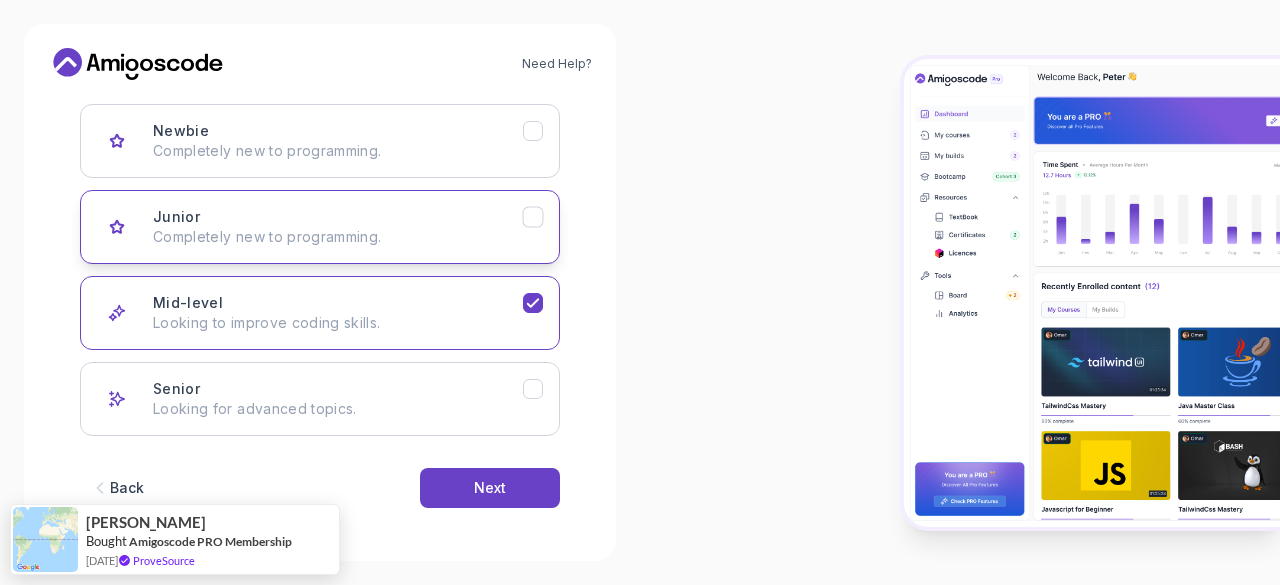 click on "Completely new to programming." at bounding box center (338, 237) 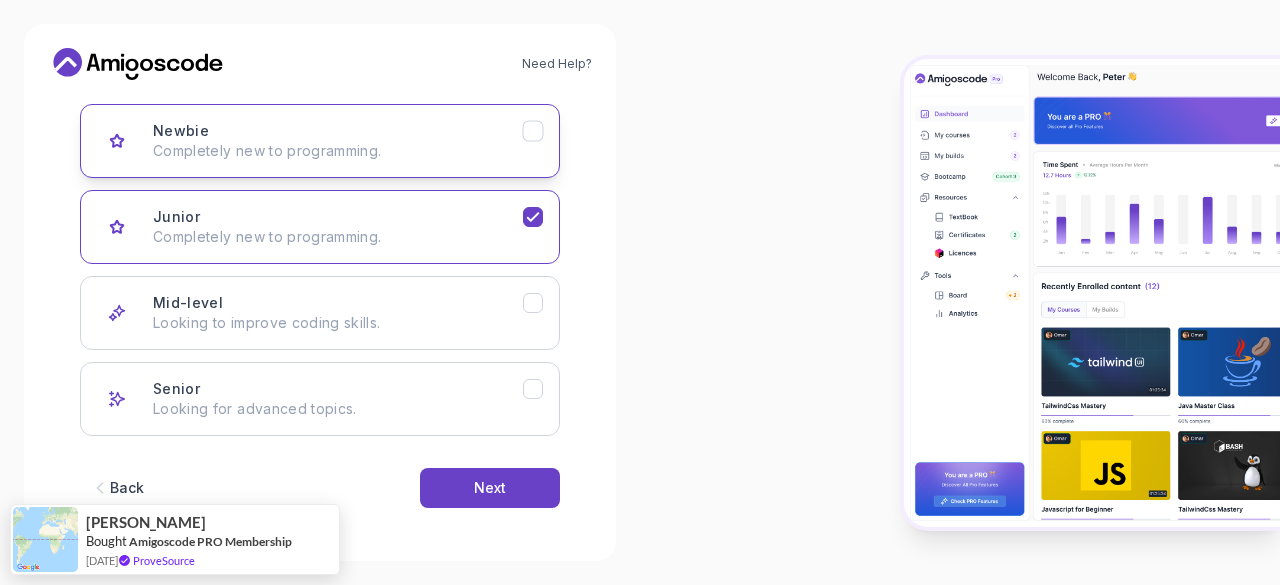 click on "Completely new to programming." at bounding box center (338, 151) 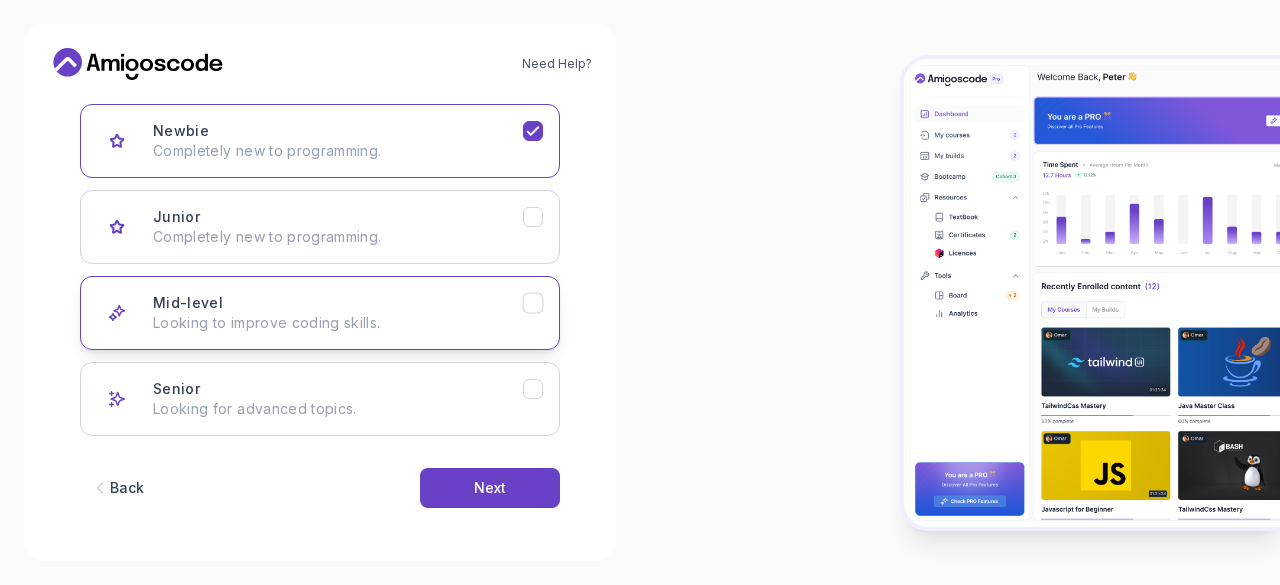 click on "Mid-level Looking to improve coding skills." at bounding box center (338, 313) 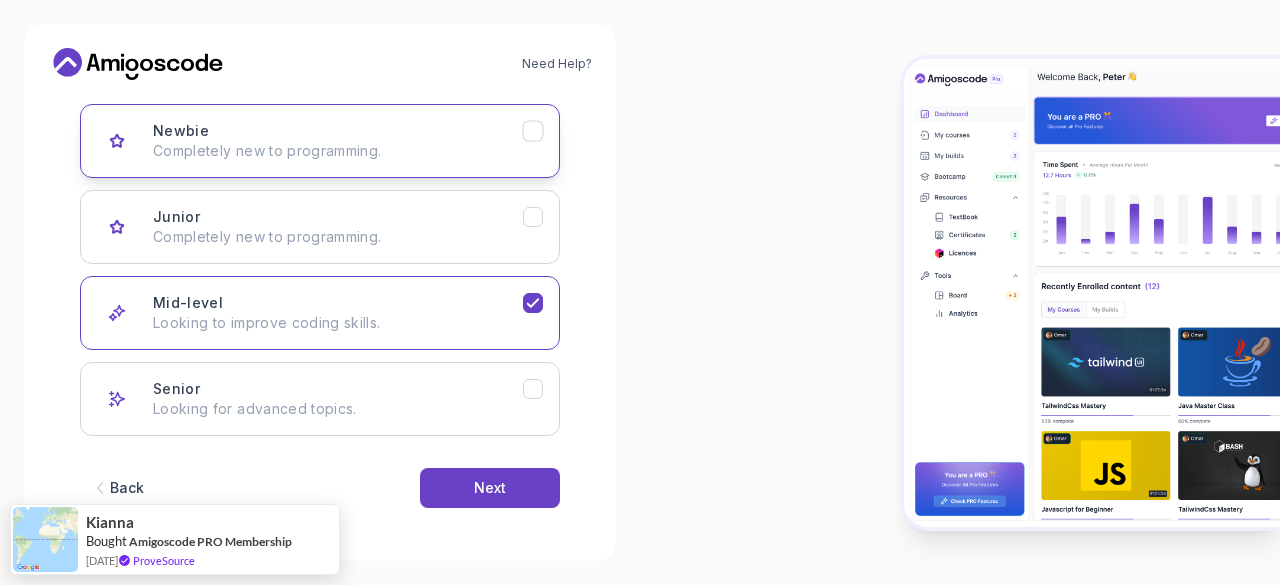 click on "Newbie Completely new to programming." at bounding box center [338, 141] 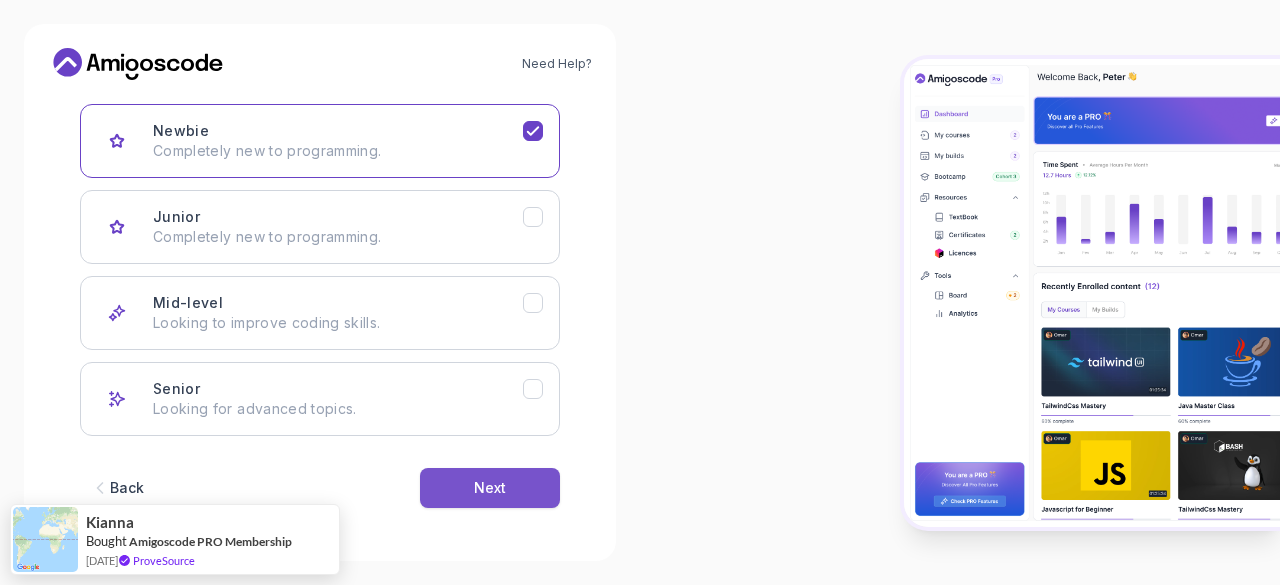 click on "Next" at bounding box center (490, 488) 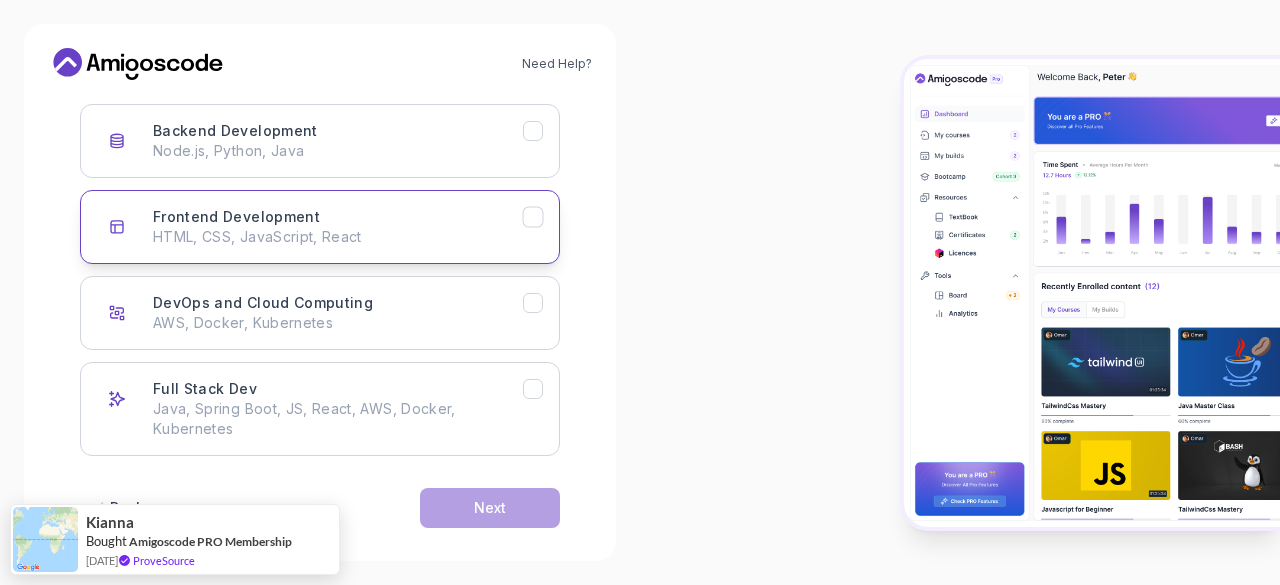 drag, startPoint x: 498, startPoint y: 233, endPoint x: 493, endPoint y: 258, distance: 25.495098 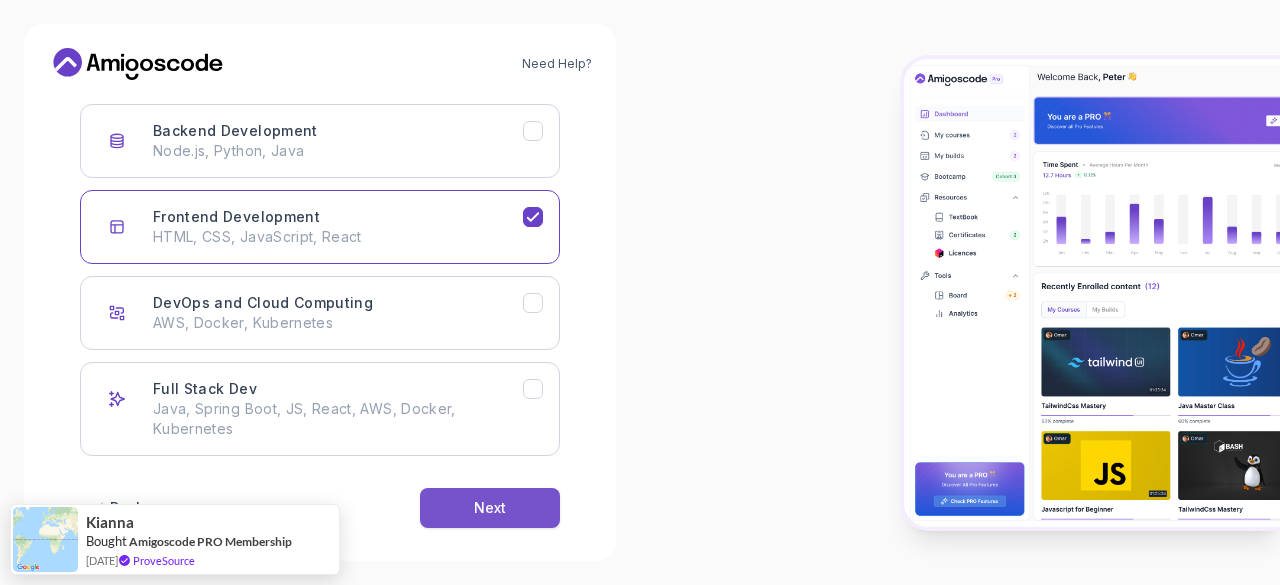 click on "Next" at bounding box center [490, 508] 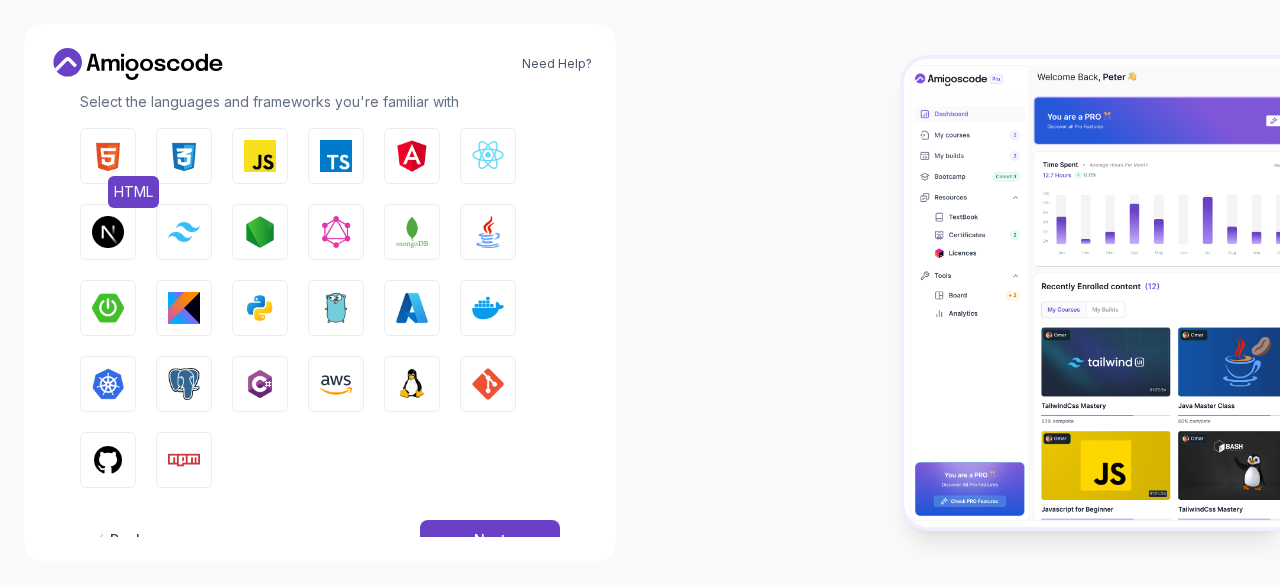 click at bounding box center (108, 156) 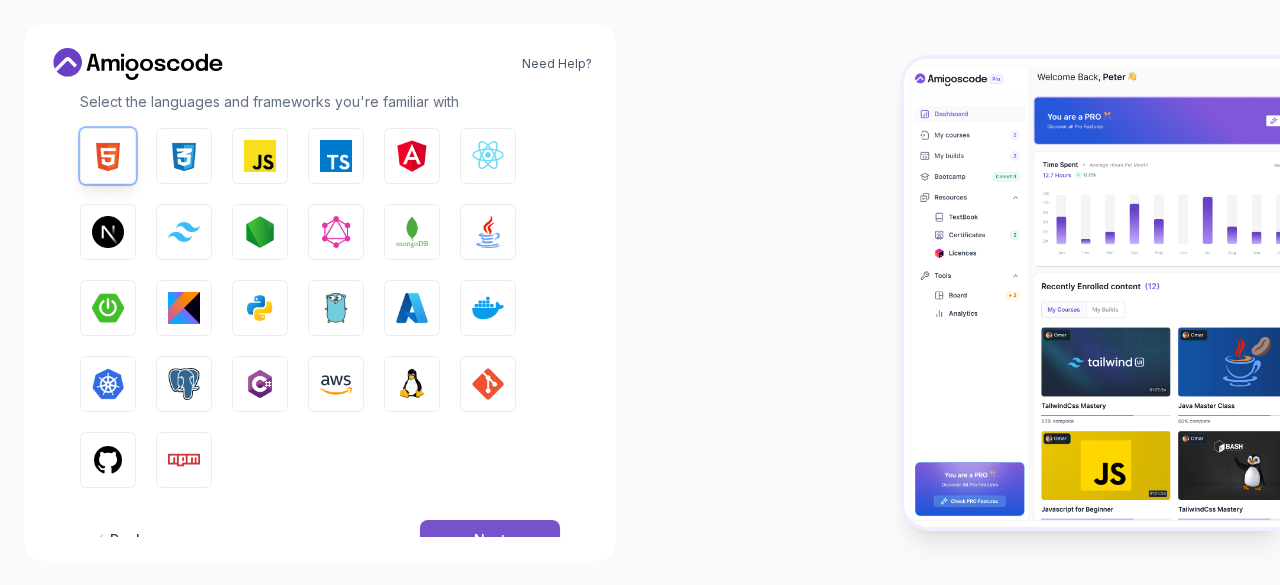 click on "Next" at bounding box center (490, 540) 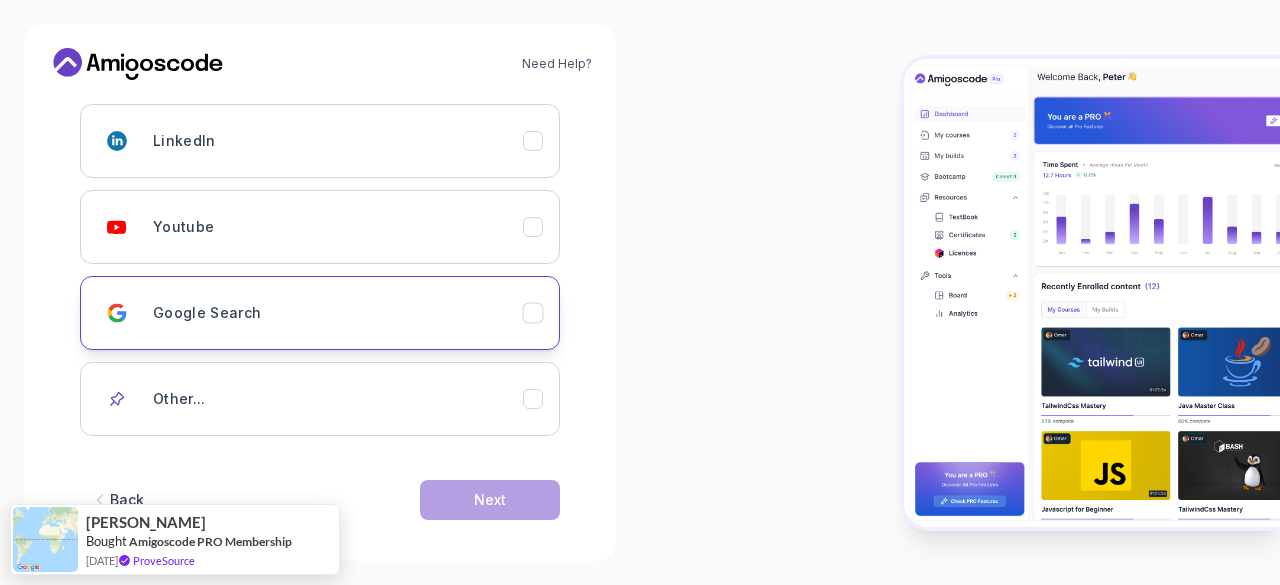 click on "Google Search" at bounding box center (338, 313) 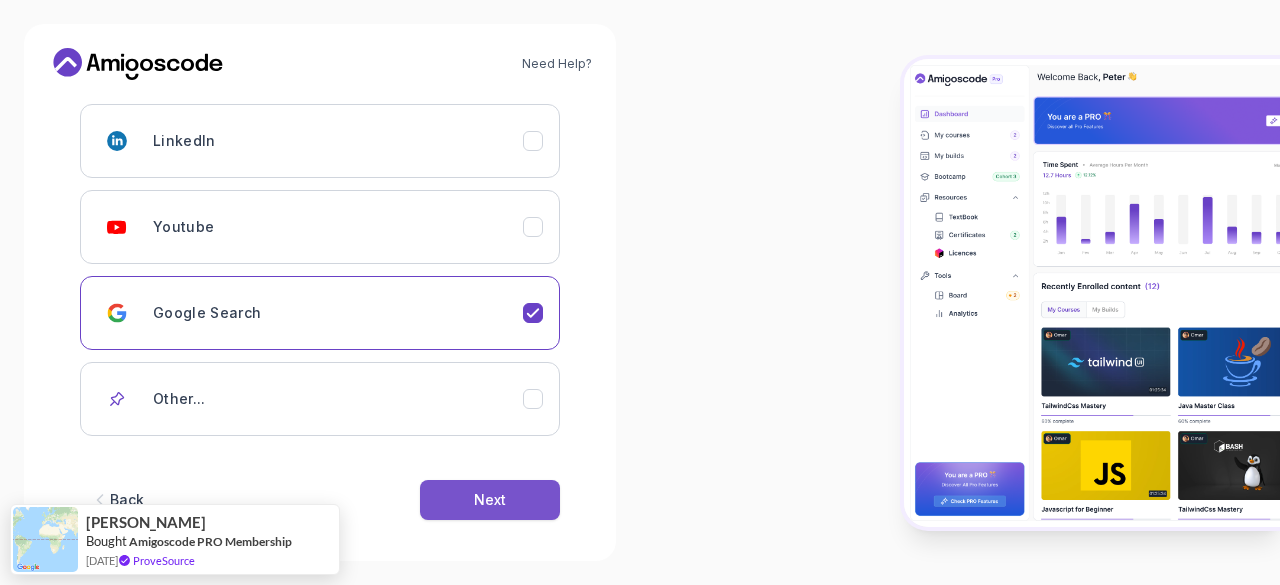 click on "Next" at bounding box center [490, 500] 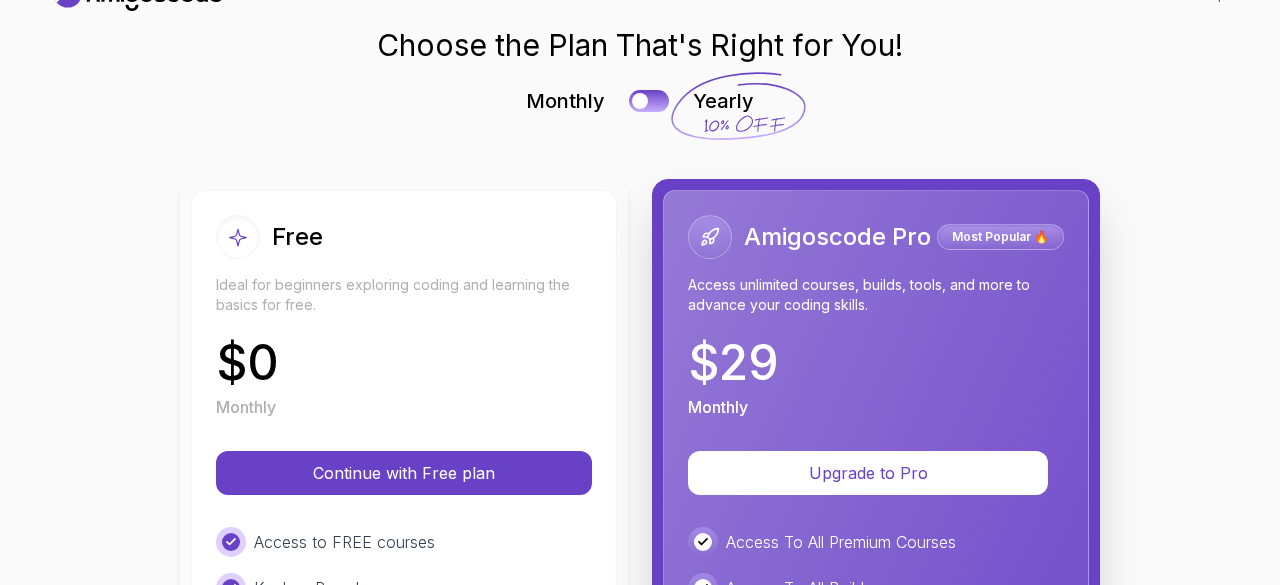 scroll, scrollTop: 100, scrollLeft: 0, axis: vertical 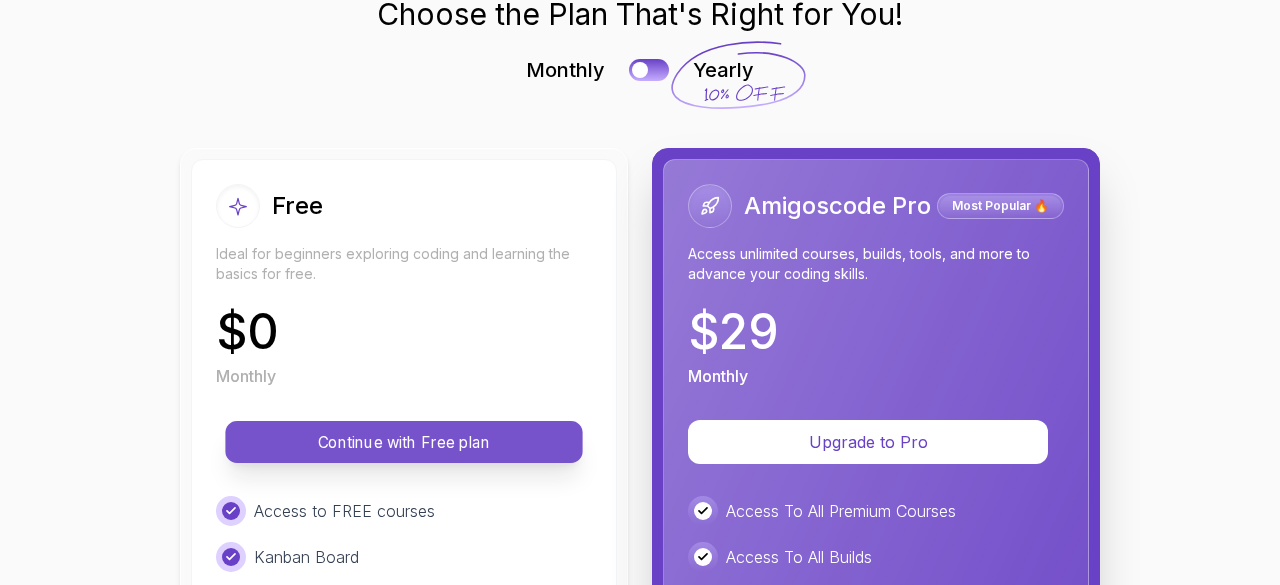 click on "Continue with Free plan" at bounding box center [404, 442] 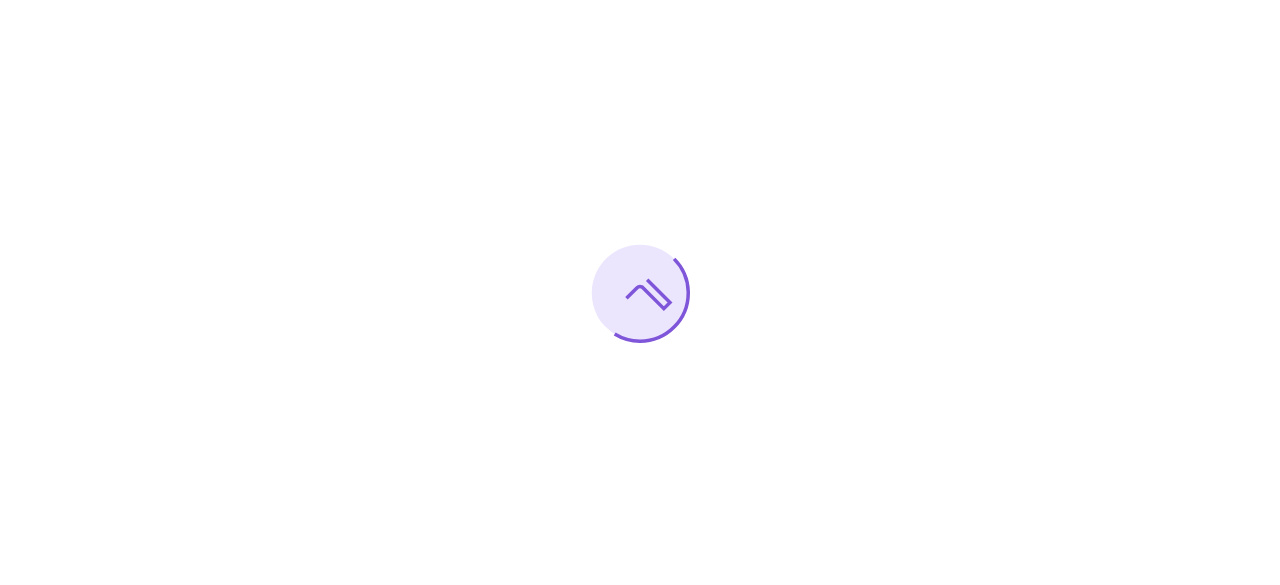 scroll, scrollTop: 0, scrollLeft: 0, axis: both 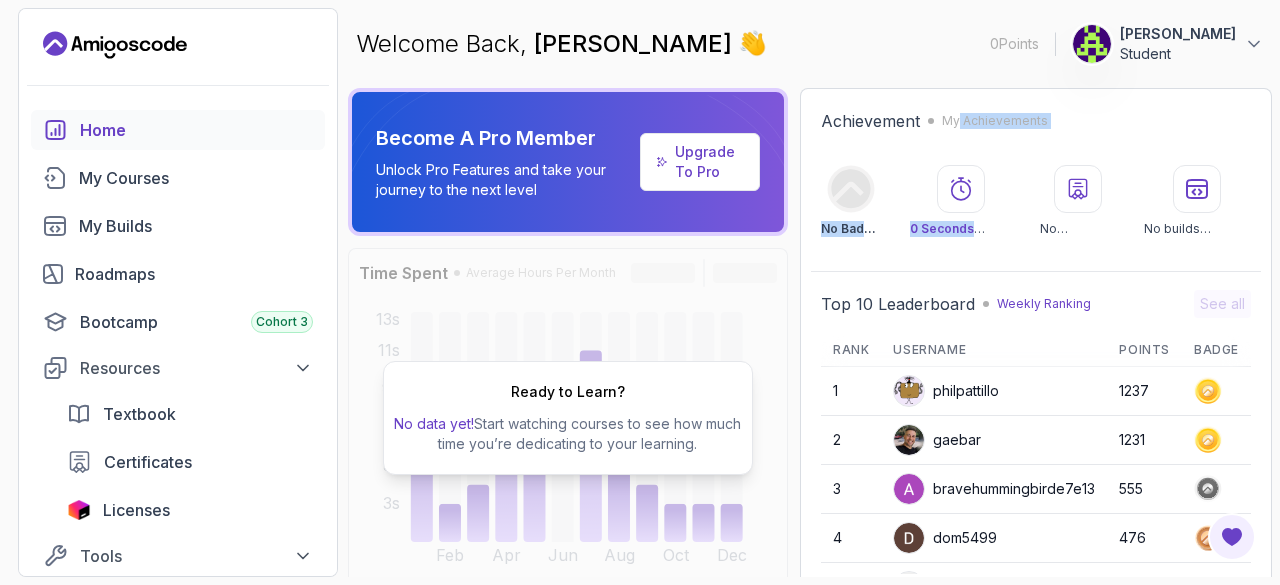 drag, startPoint x: 941, startPoint y: 121, endPoint x: 926, endPoint y: 239, distance: 118.94957 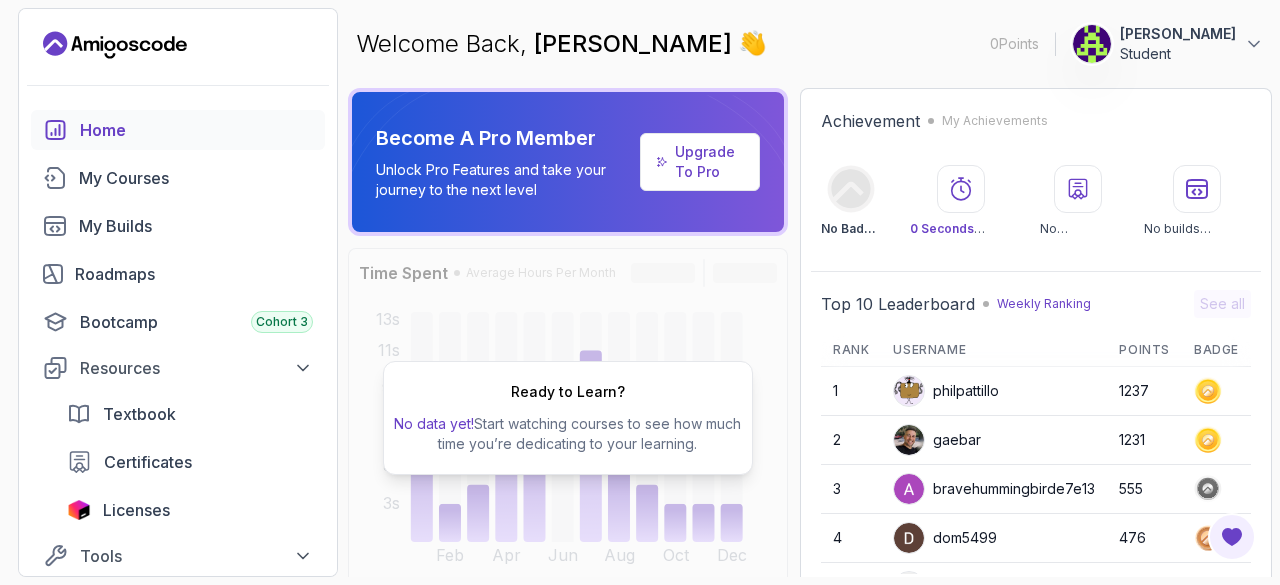 drag, startPoint x: 526, startPoint y: 419, endPoint x: 377, endPoint y: 433, distance: 149.65627 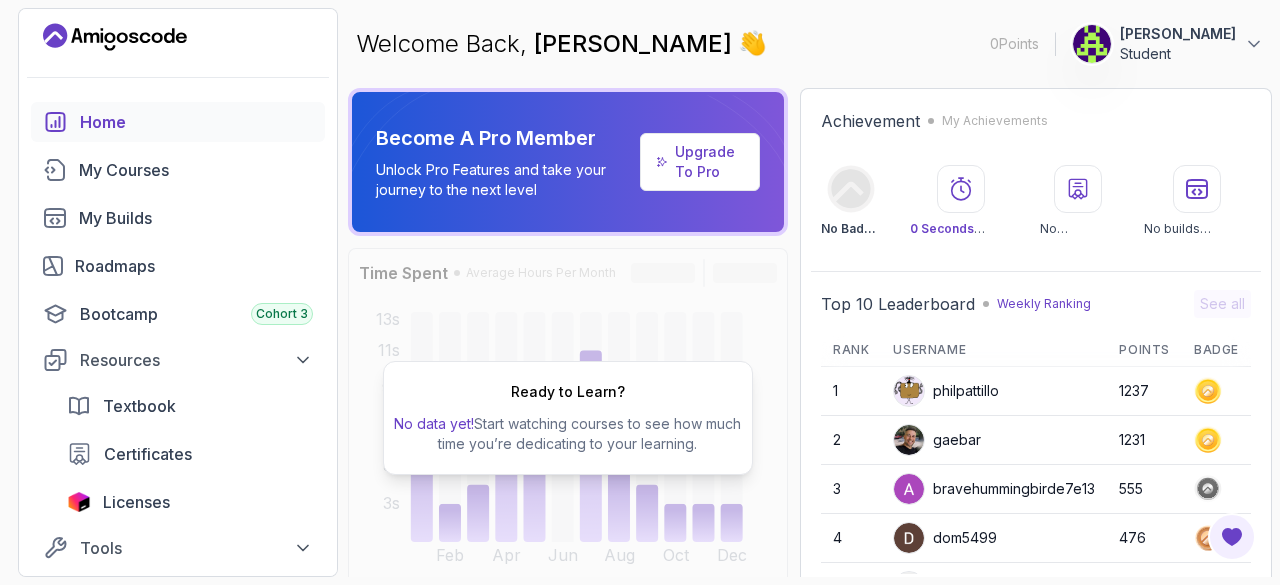 scroll, scrollTop: 0, scrollLeft: 0, axis: both 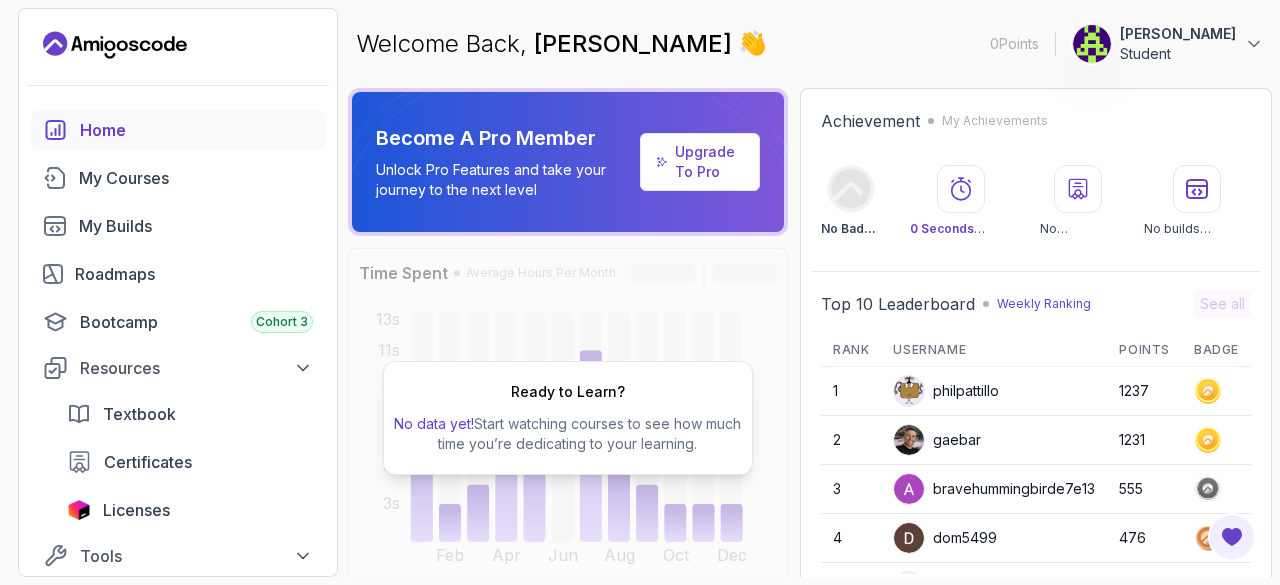 click 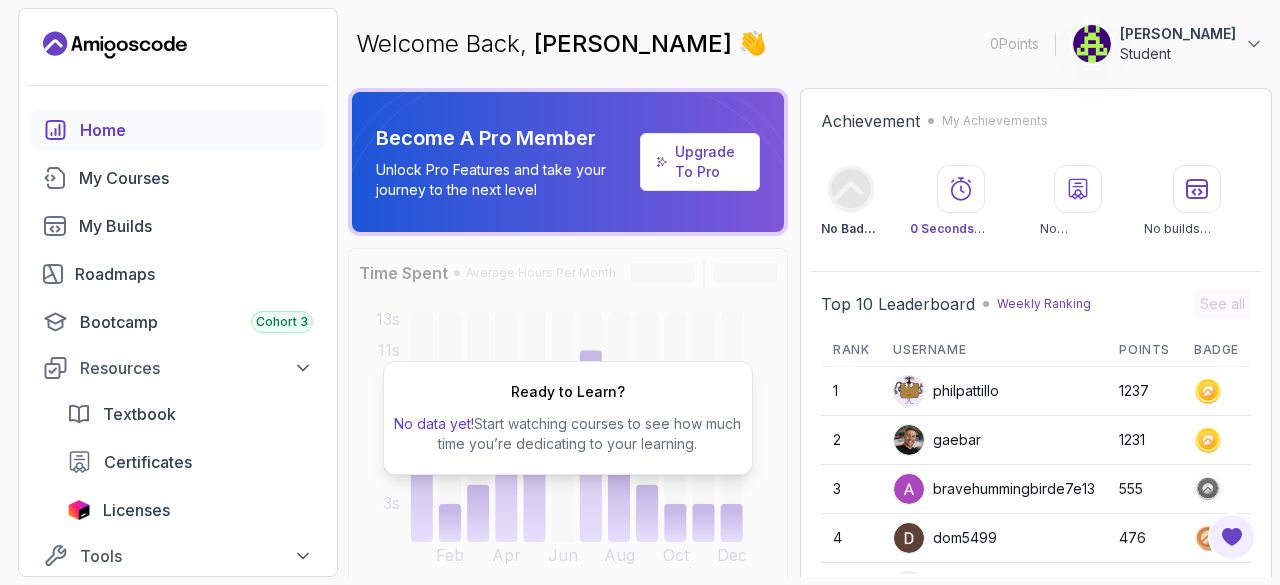 click at bounding box center (961, 189) 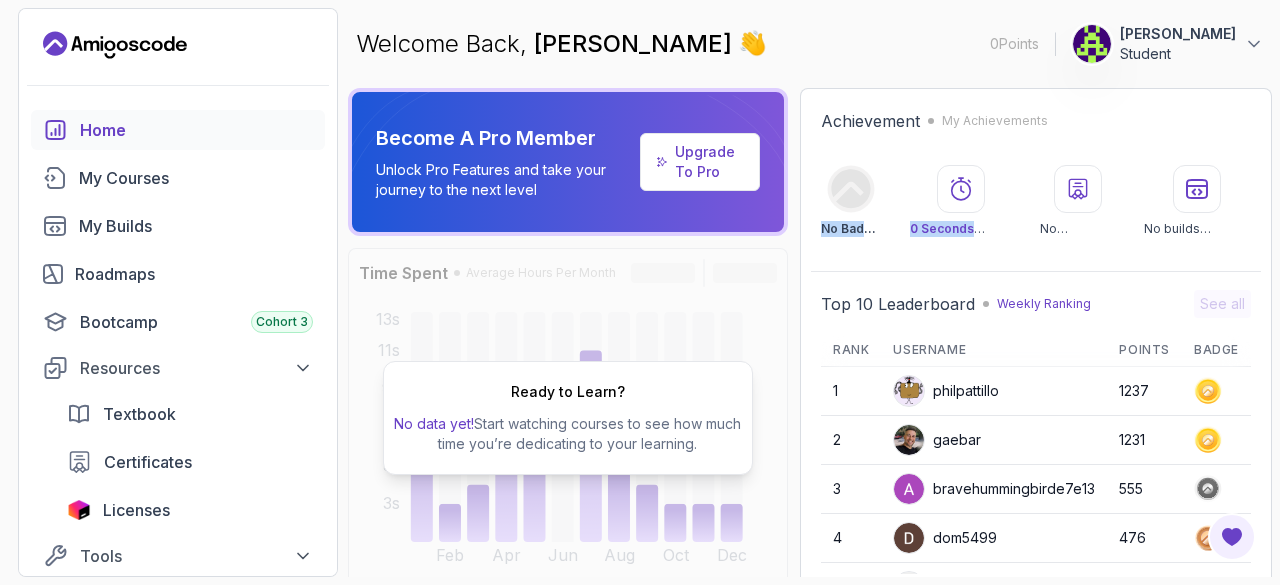 drag, startPoint x: 1094, startPoint y: 108, endPoint x: 917, endPoint y: 251, distance: 227.54779 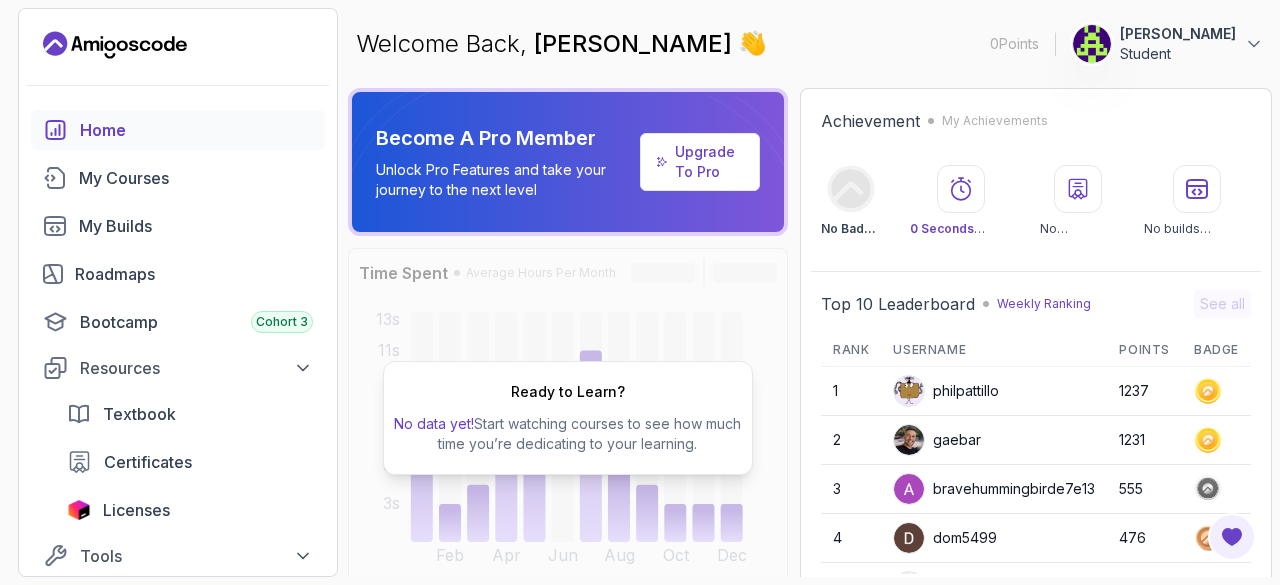 click on "Achievement My Achievements No Badge :( 0 Seconds   Watched   No certificates No builds completed Top 10 Leaderboard Weekly Ranking See all Rank Username Points Badge 1 philpattillo 1237 2 gaebar 1231 3 bravehummingbirde7e13 555 4 dom5499 476 5 bbrunink 314 6 Aromero 294 7 wildrhino9a057 278 8 zulfi34242 261 9 boldotter9d590 212 10 sbdavies 210" at bounding box center (1036, 341) 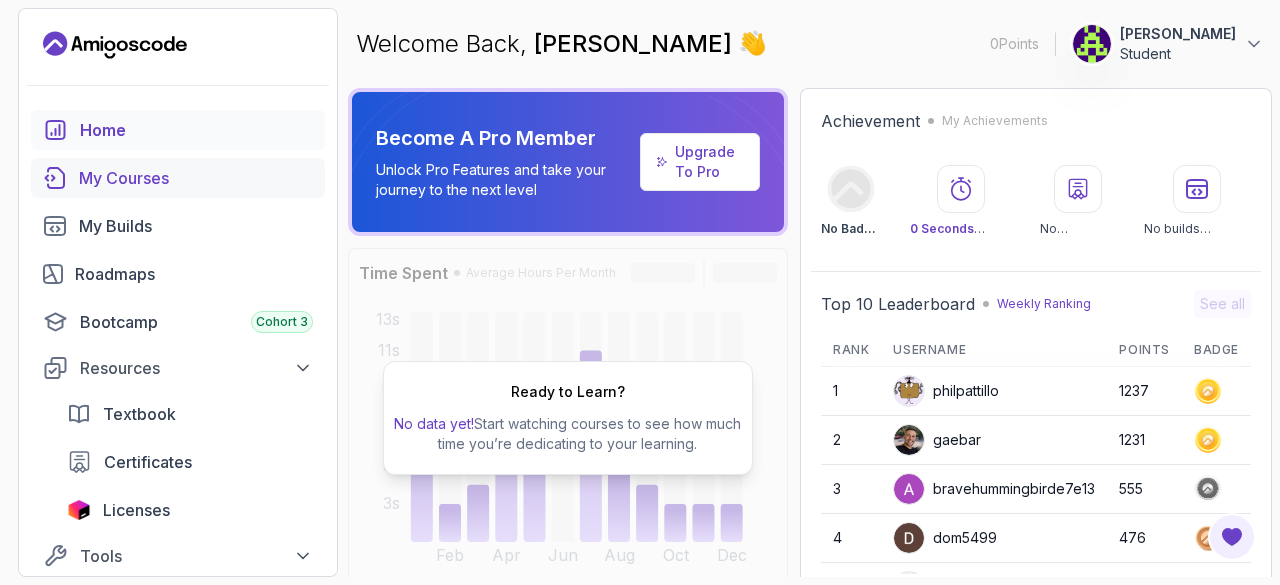 click on "My Courses" at bounding box center [196, 178] 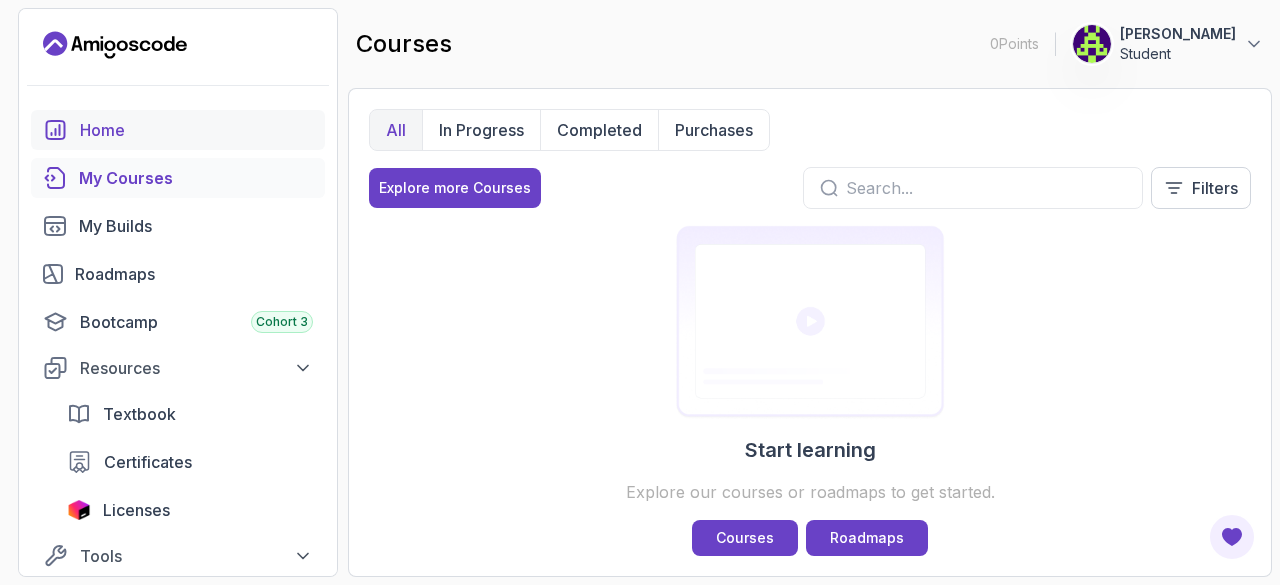 click on "Home" at bounding box center (196, 130) 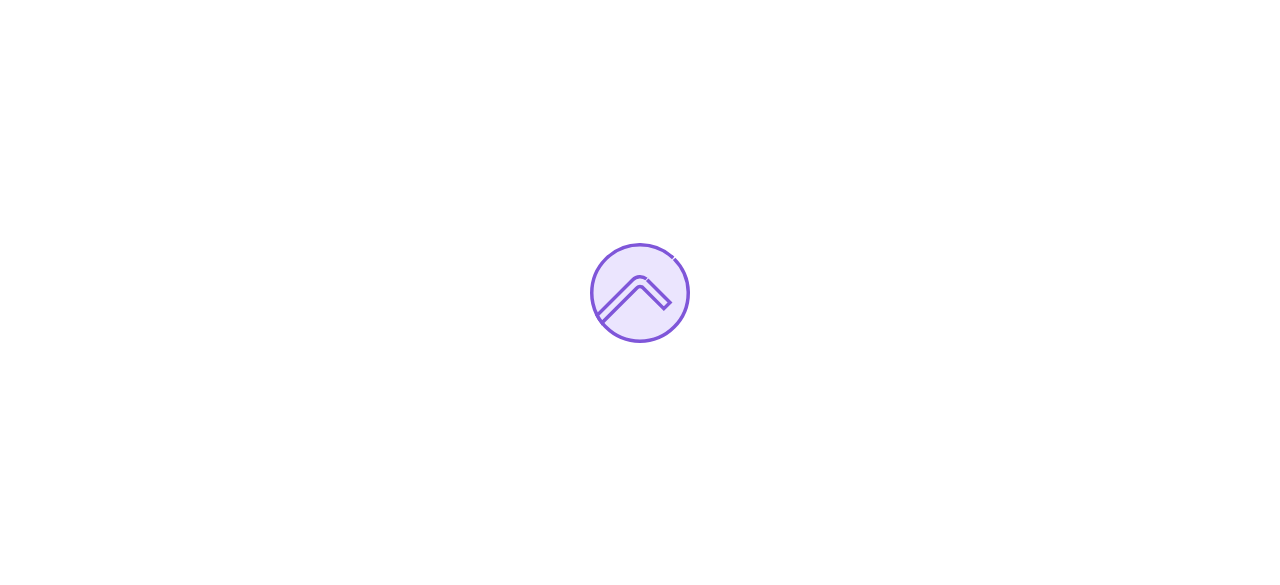 scroll, scrollTop: 0, scrollLeft: 0, axis: both 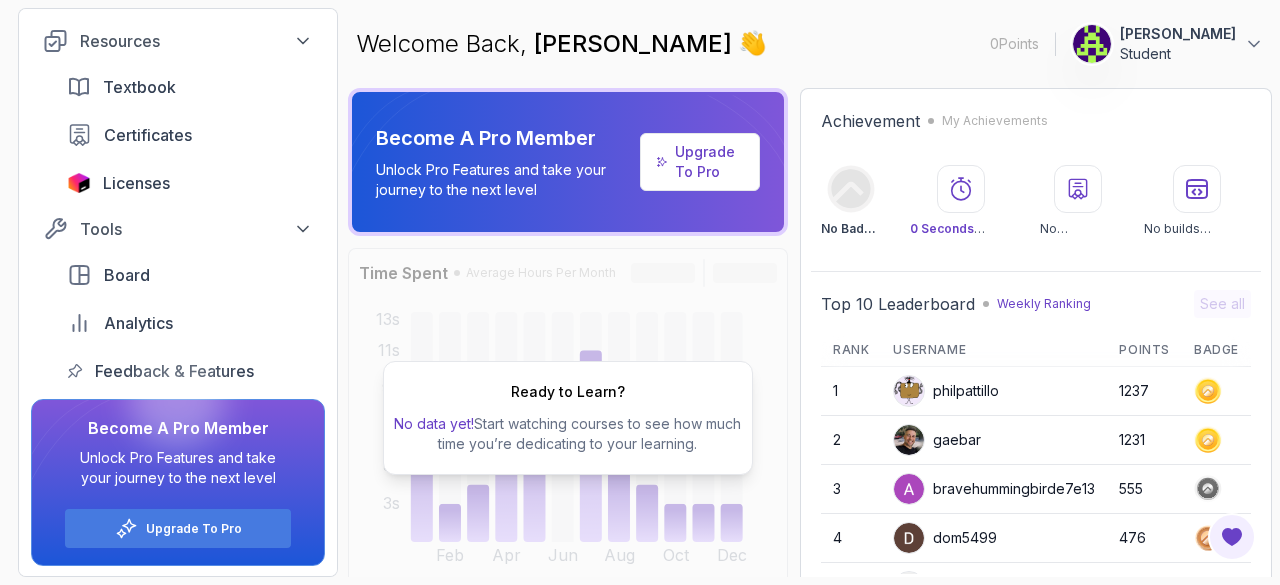 click on "Upgrade To Pro" at bounding box center (700, 162) 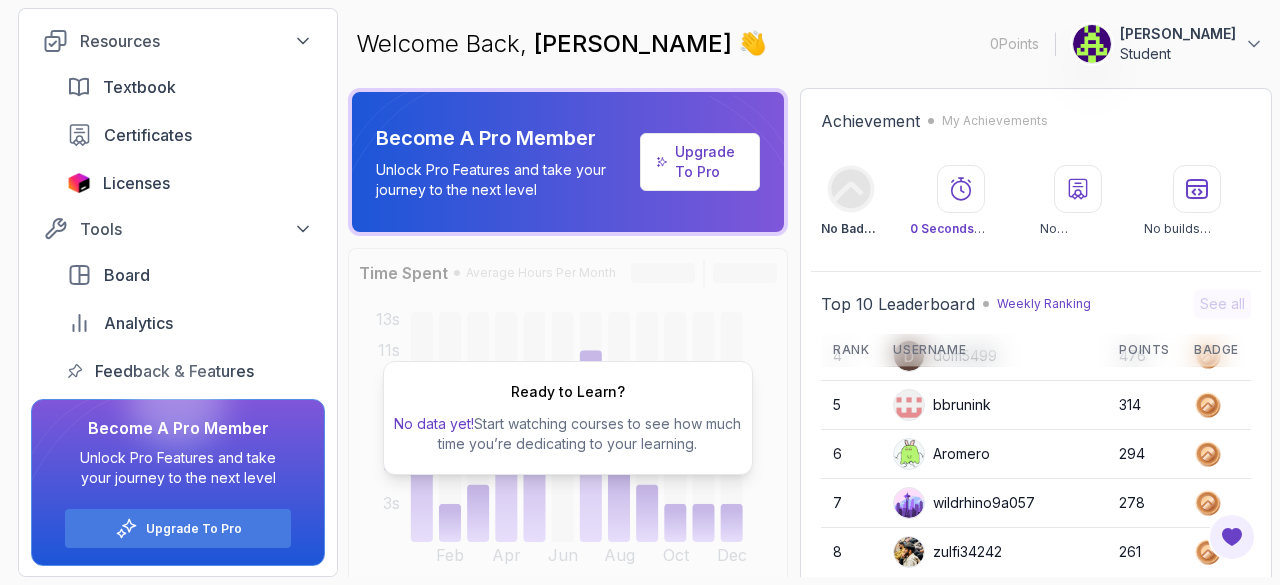 scroll, scrollTop: 278, scrollLeft: 0, axis: vertical 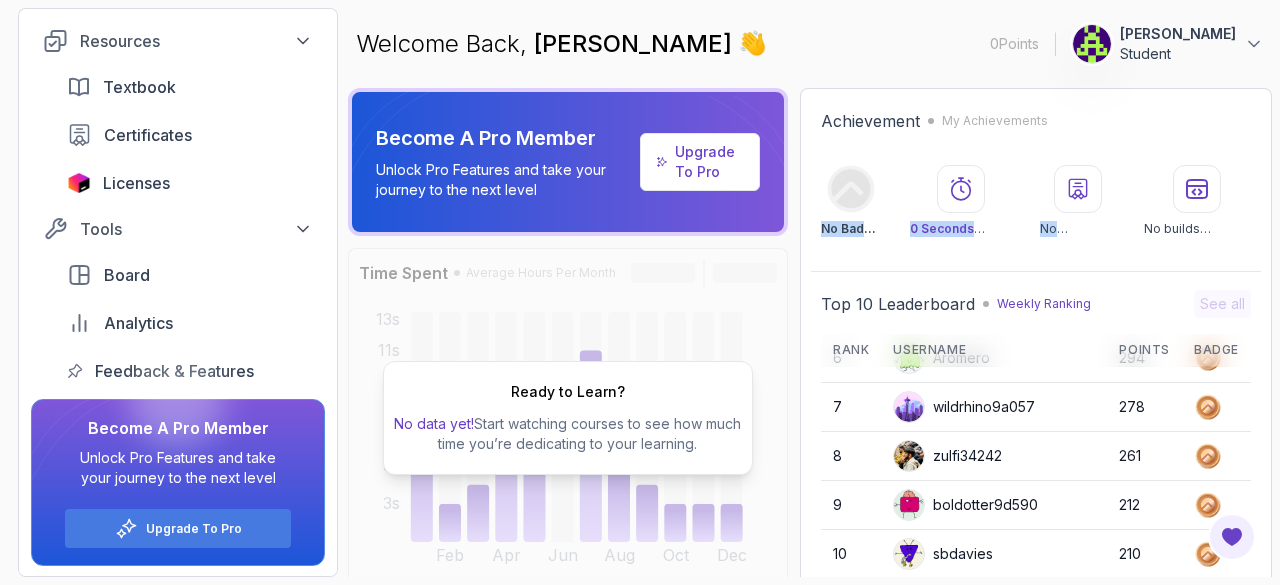 drag, startPoint x: 1232, startPoint y: 99, endPoint x: 1010, endPoint y: 218, distance: 251.8829 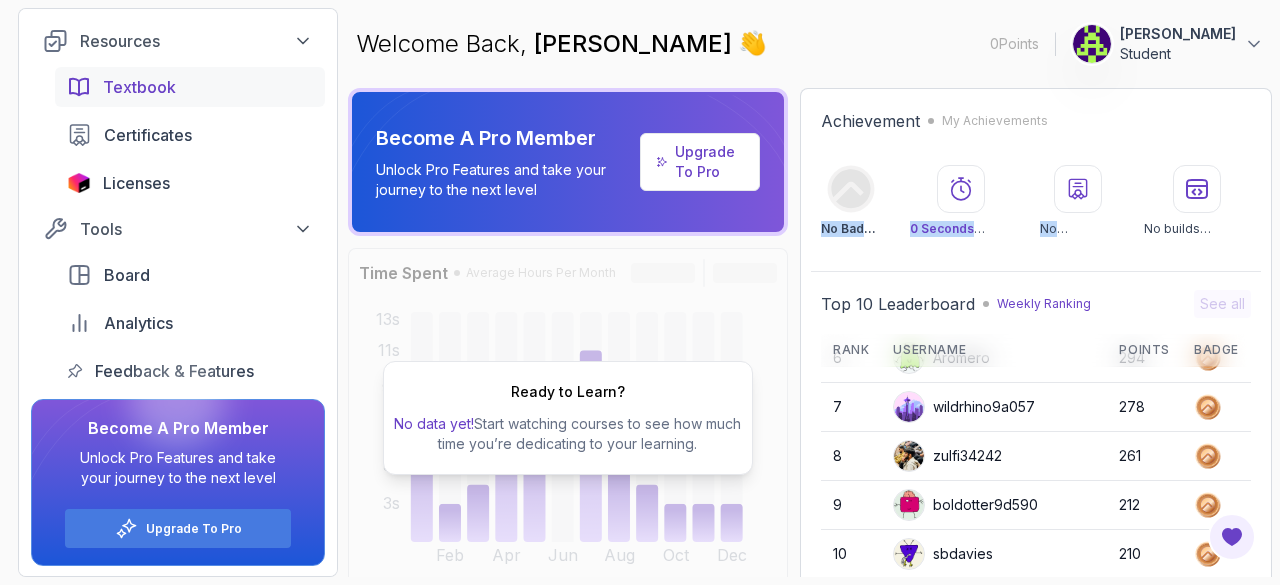 click on "Textbook" at bounding box center (139, 87) 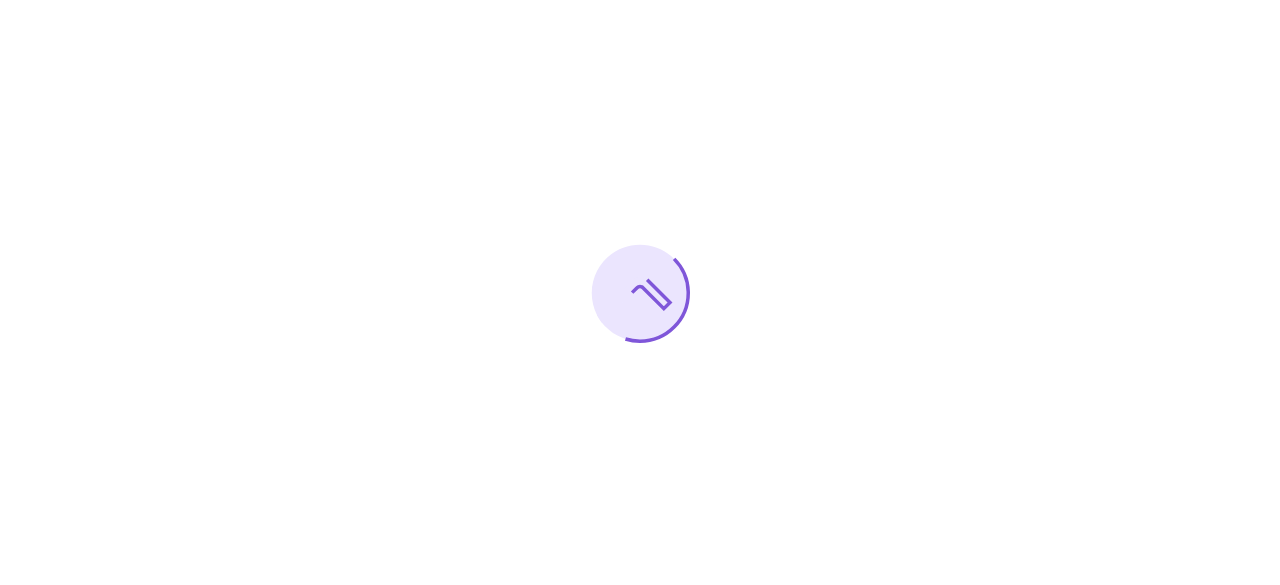 scroll, scrollTop: 0, scrollLeft: 0, axis: both 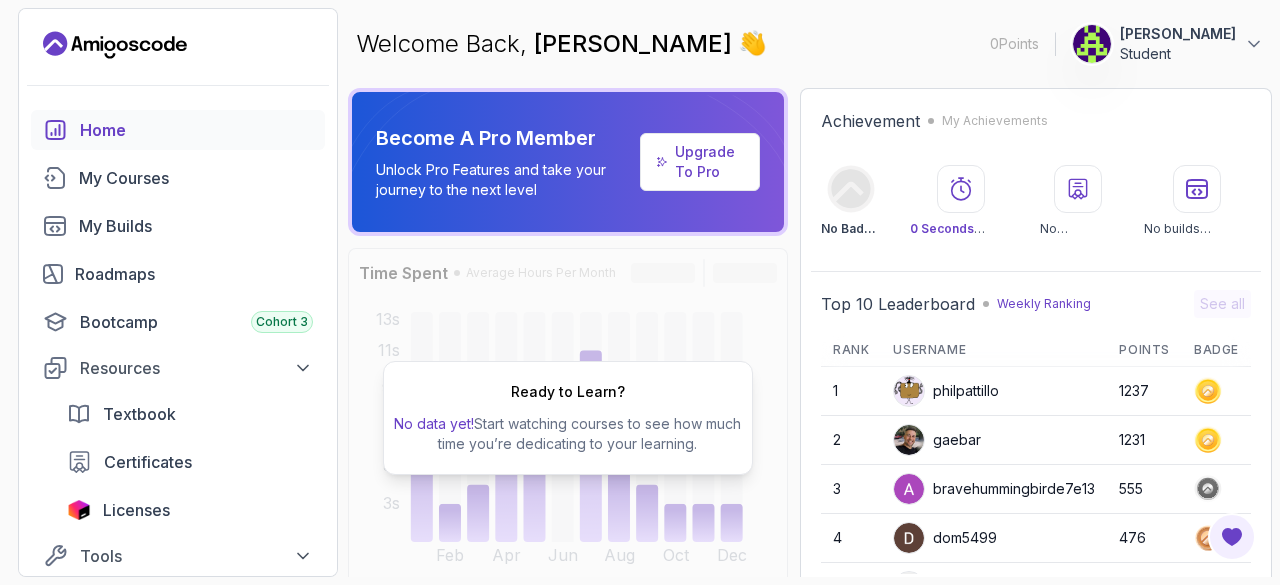 click on "Student" at bounding box center [1178, 54] 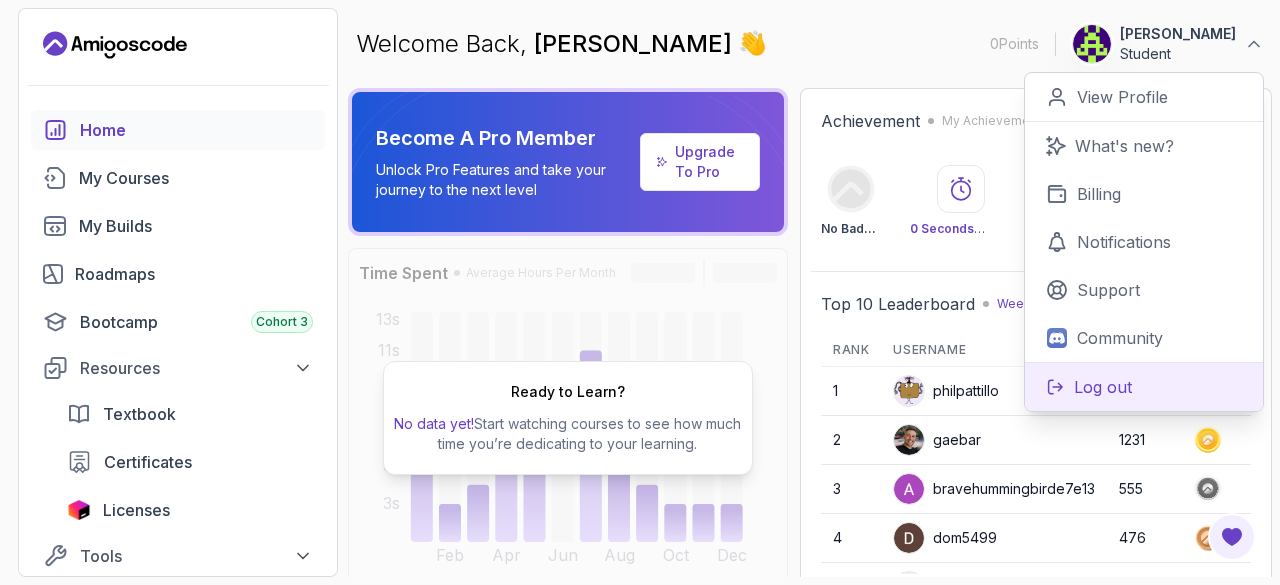 click on "Log out" at bounding box center [1103, 387] 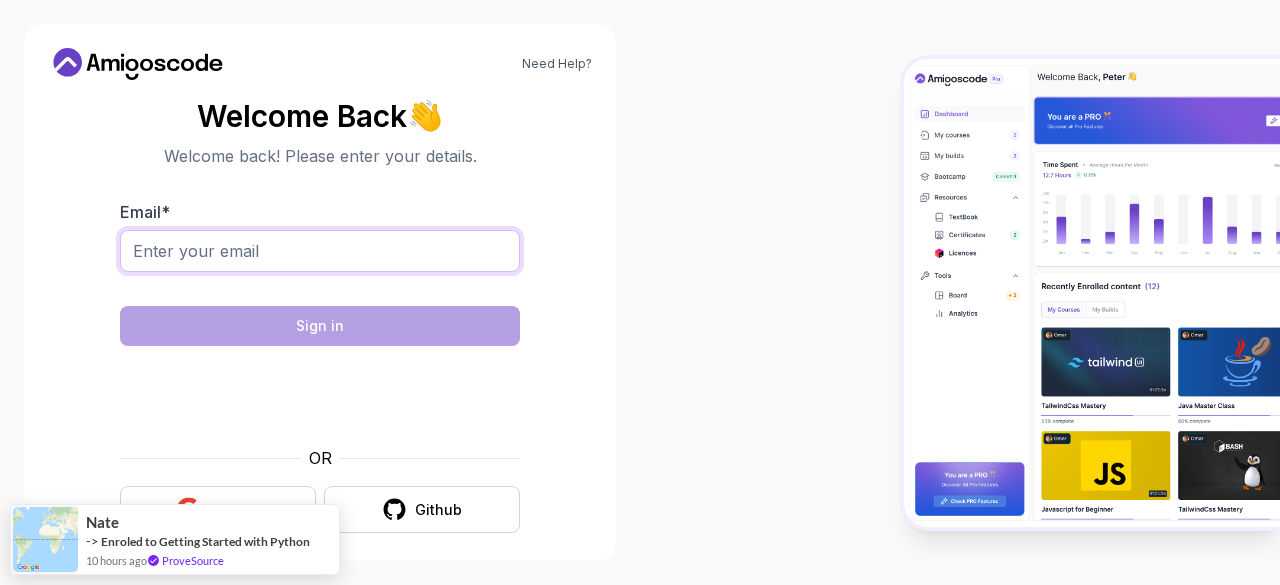 click on "Email *" at bounding box center (320, 251) 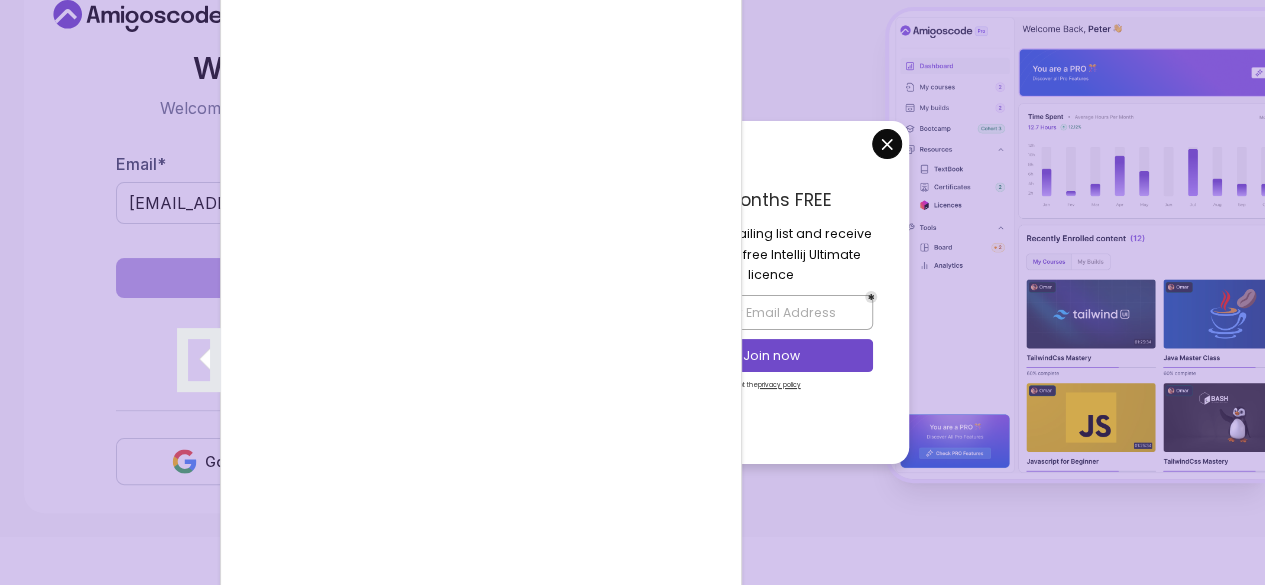 scroll, scrollTop: 62, scrollLeft: 0, axis: vertical 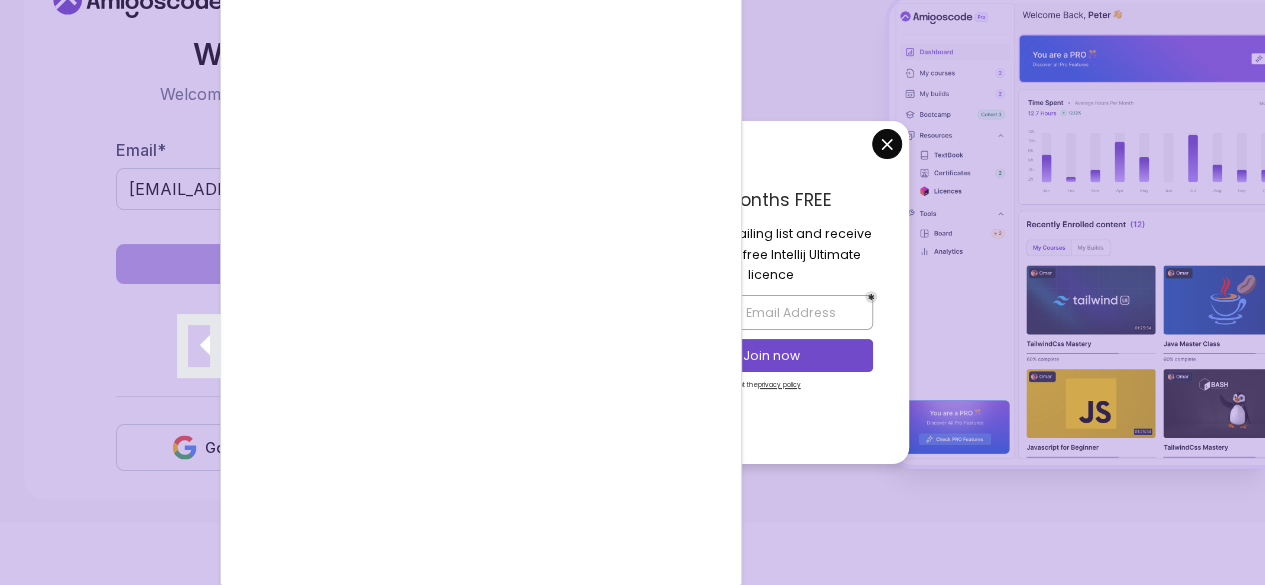 click at bounding box center [632, 292] 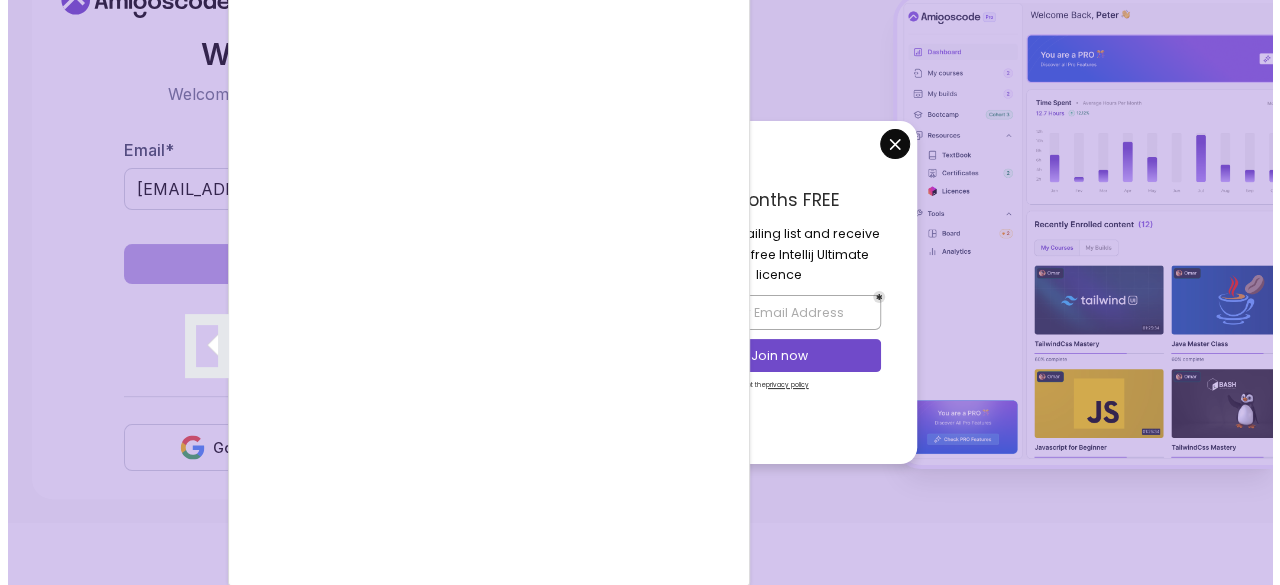 scroll, scrollTop: 0, scrollLeft: 0, axis: both 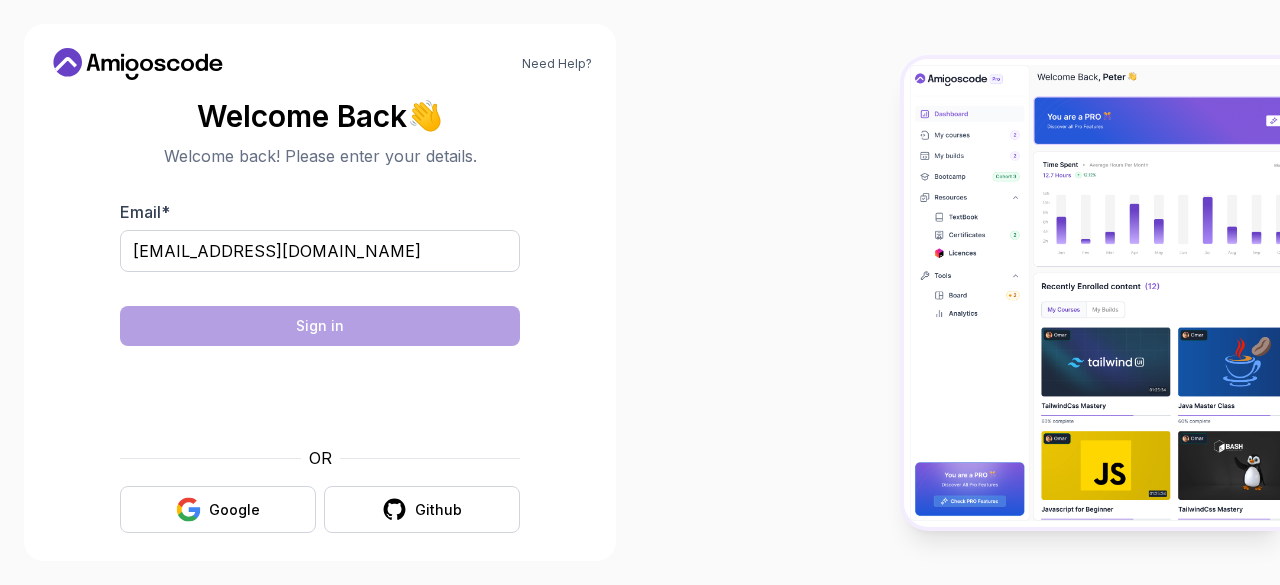 click on "Need Help? Welcome Back 👋 Welcome back! Please enter your details. Email * meladgtav@gmail.com Sign in OR Google Github
3s" at bounding box center [640, 292] 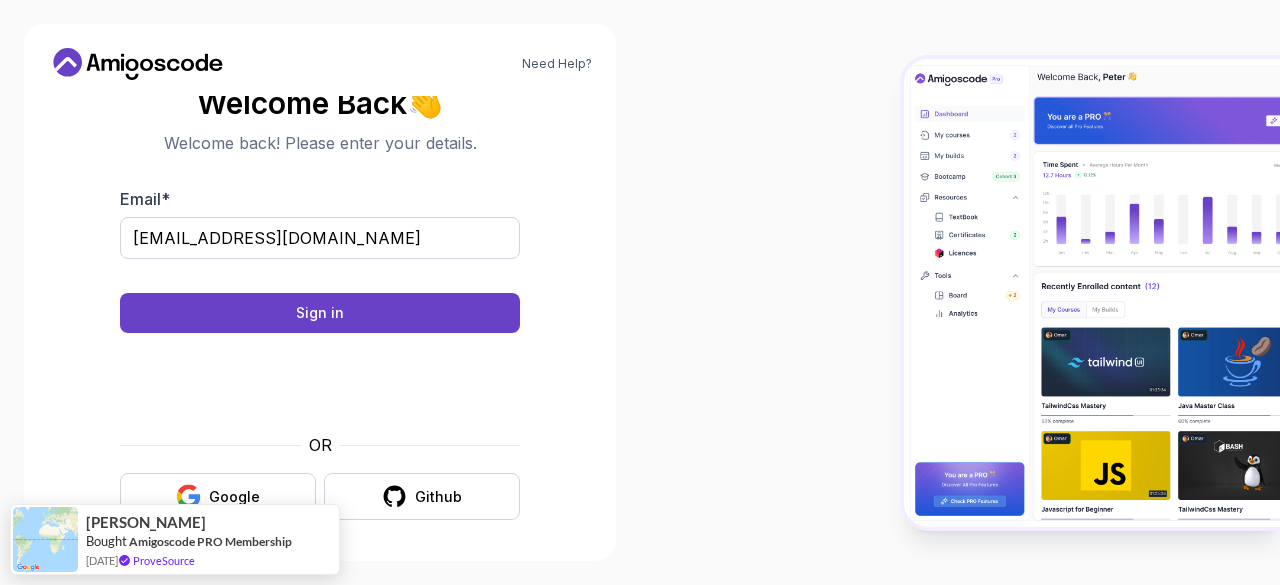 scroll, scrollTop: 15, scrollLeft: 0, axis: vertical 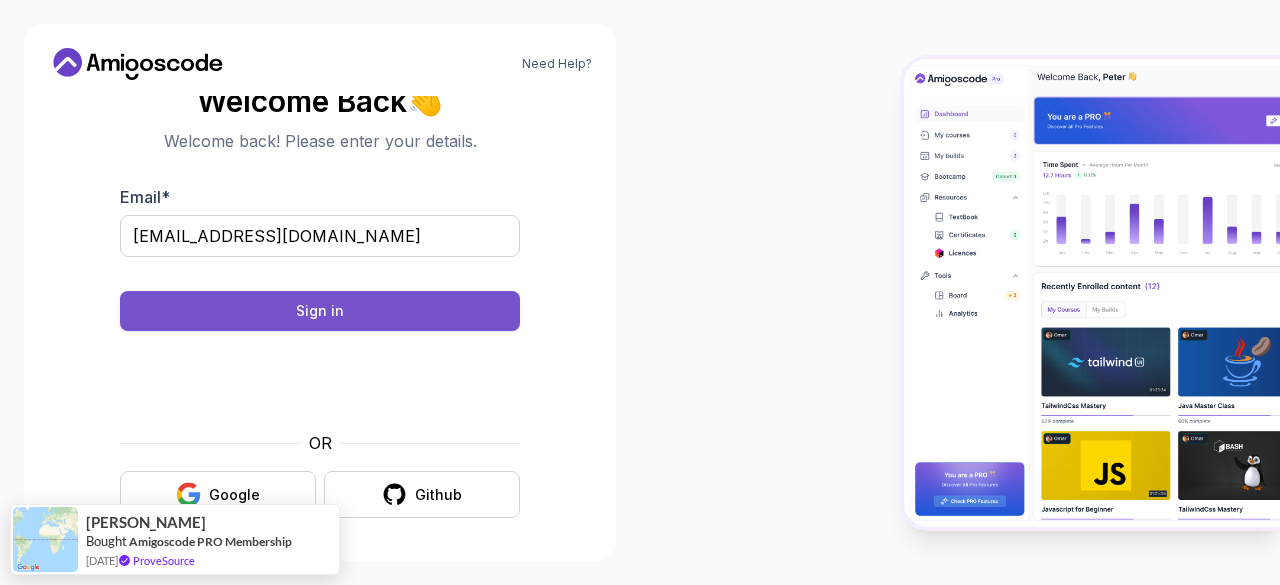 click on "Sign in" at bounding box center (320, 311) 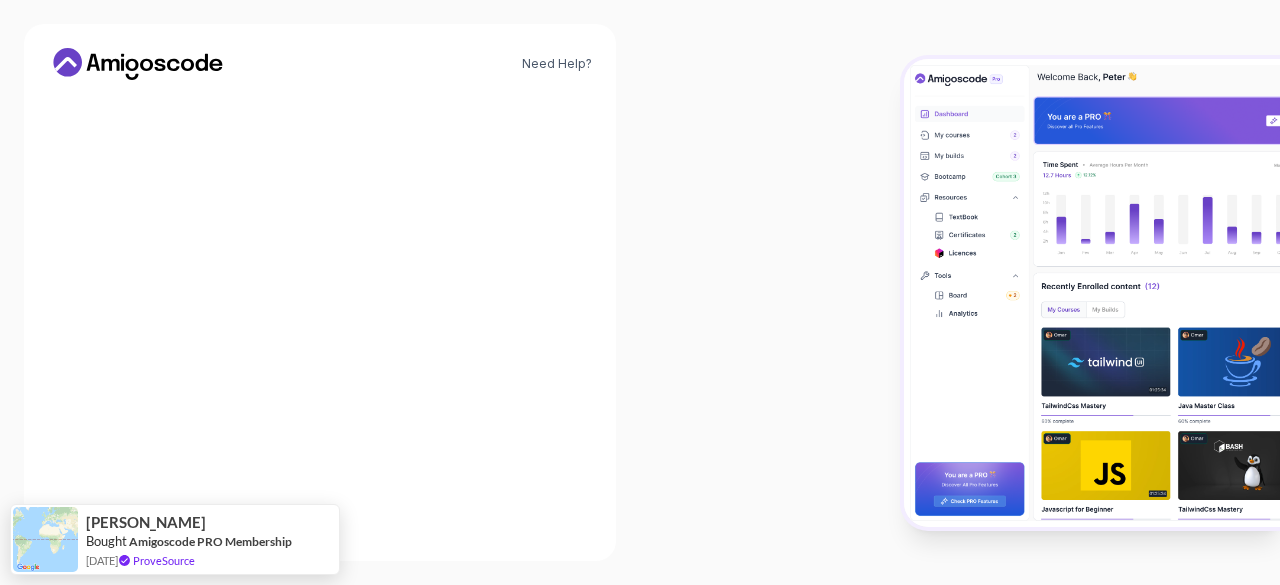 scroll, scrollTop: 0, scrollLeft: 0, axis: both 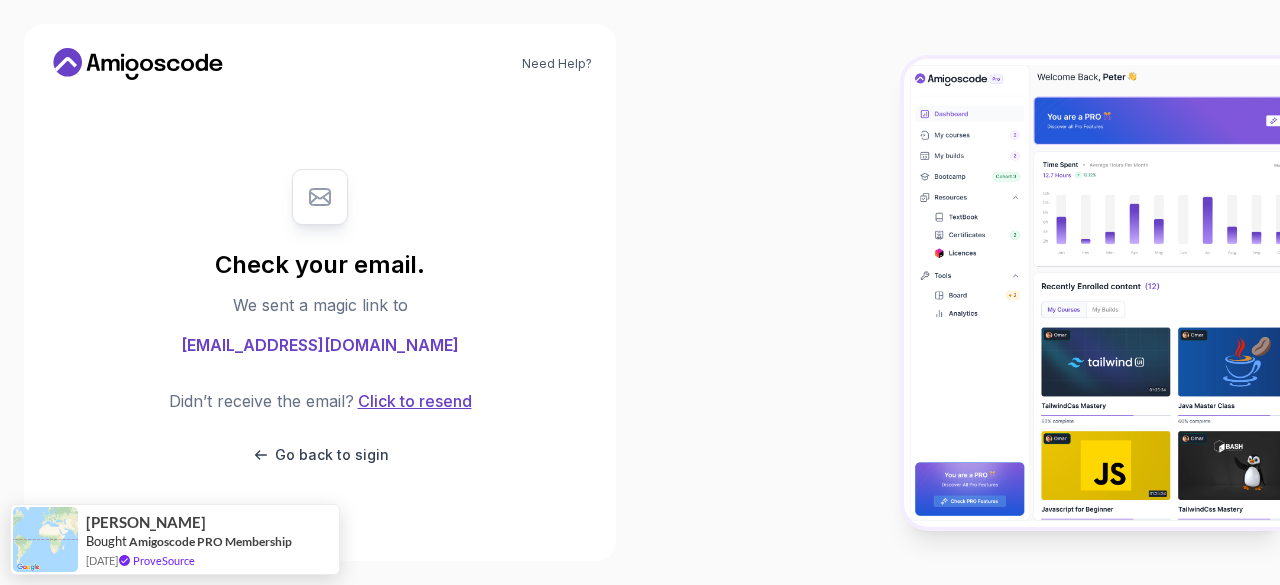 click on "Click to resend" at bounding box center (413, 401) 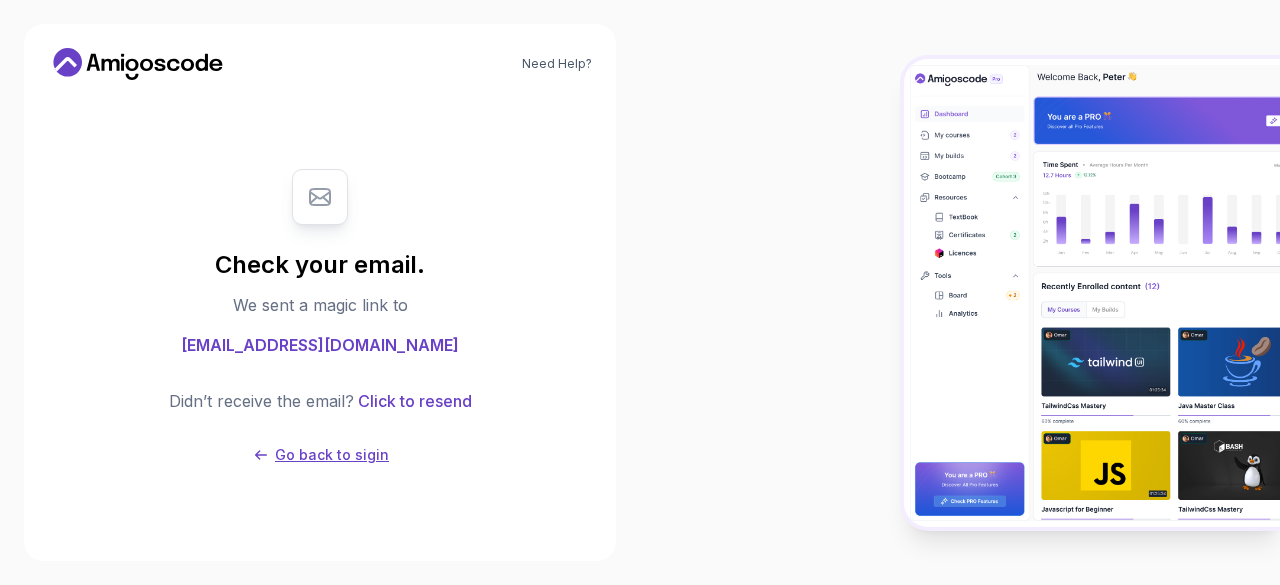 click on "Go back to sigin" at bounding box center (332, 455) 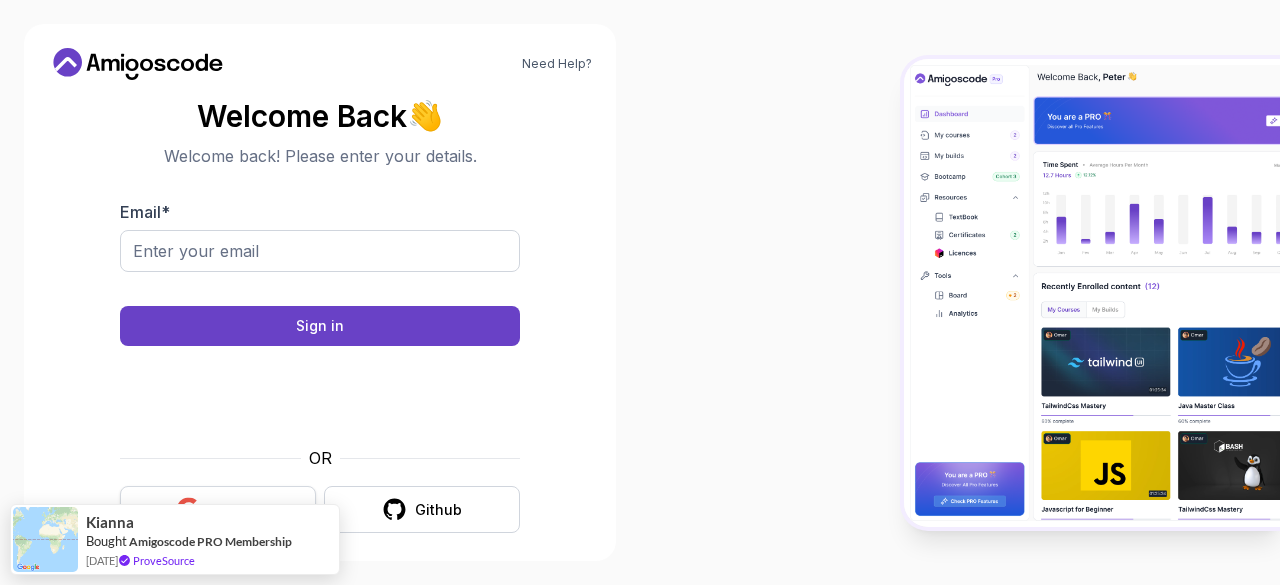 click on "Google" at bounding box center [218, 509] 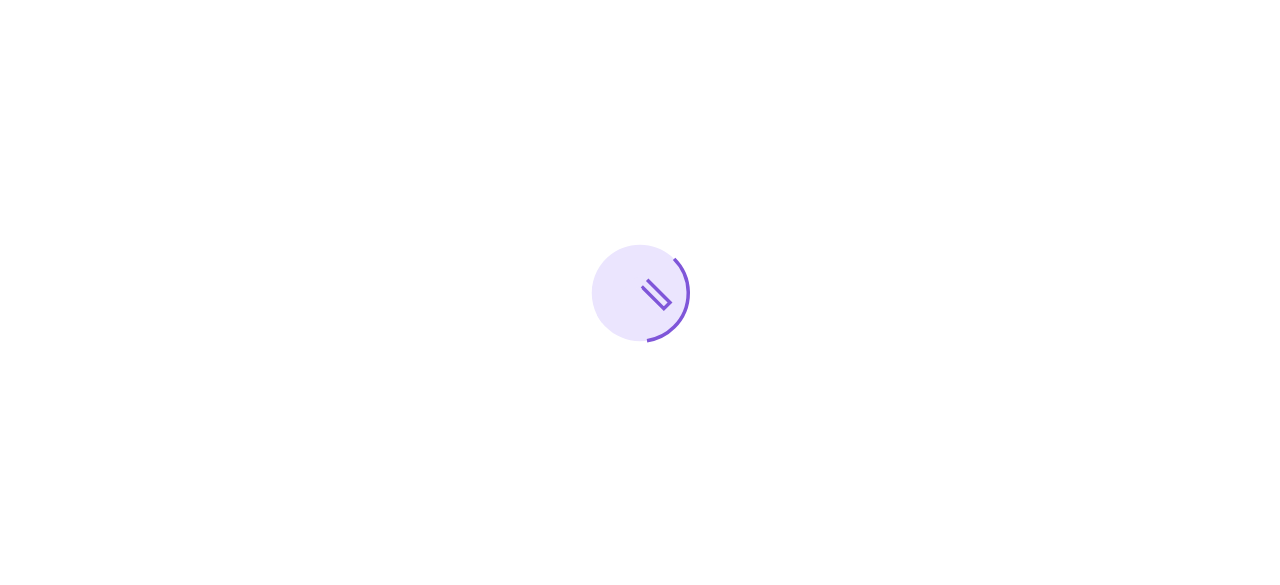 scroll, scrollTop: 0, scrollLeft: 0, axis: both 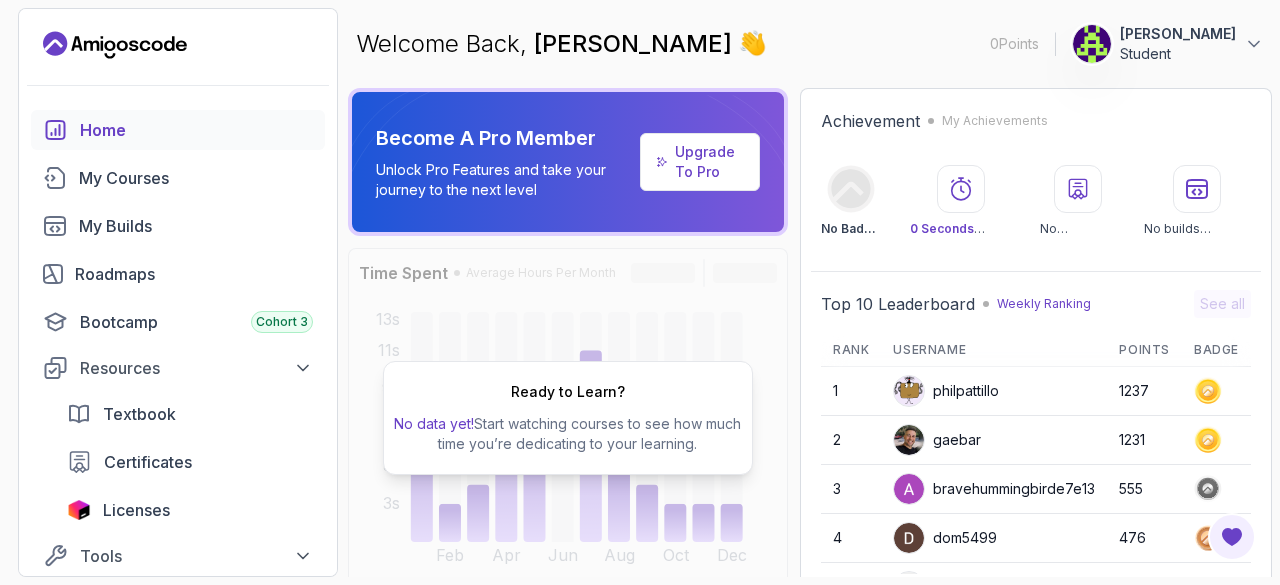 click on "Student" at bounding box center (1178, 54) 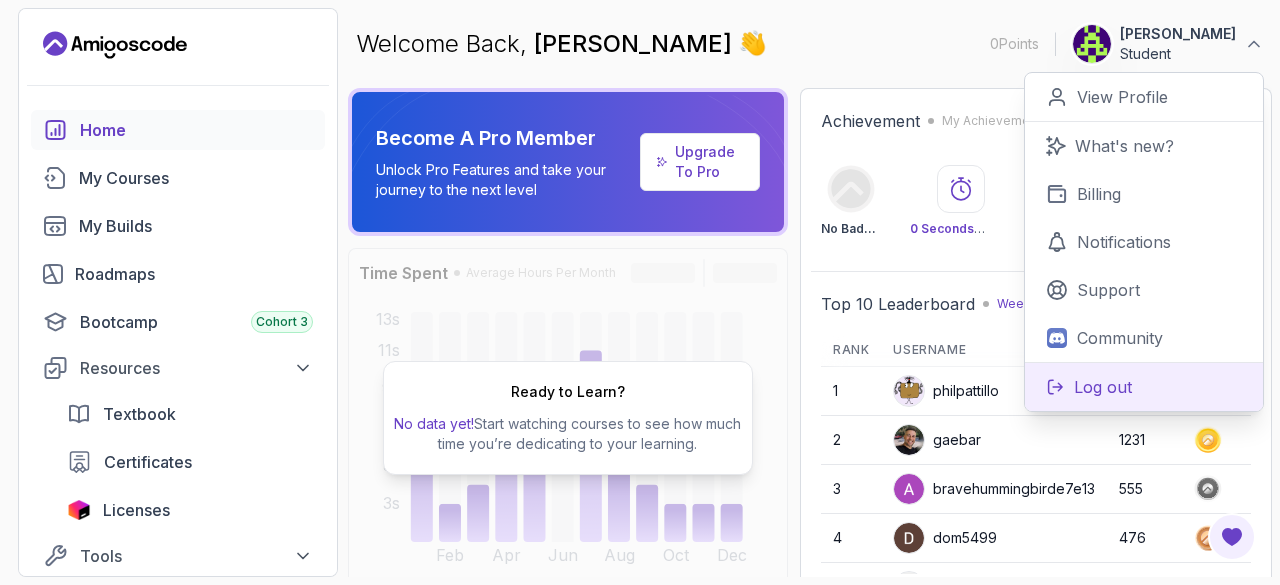 click on "Log out" at bounding box center [1144, 386] 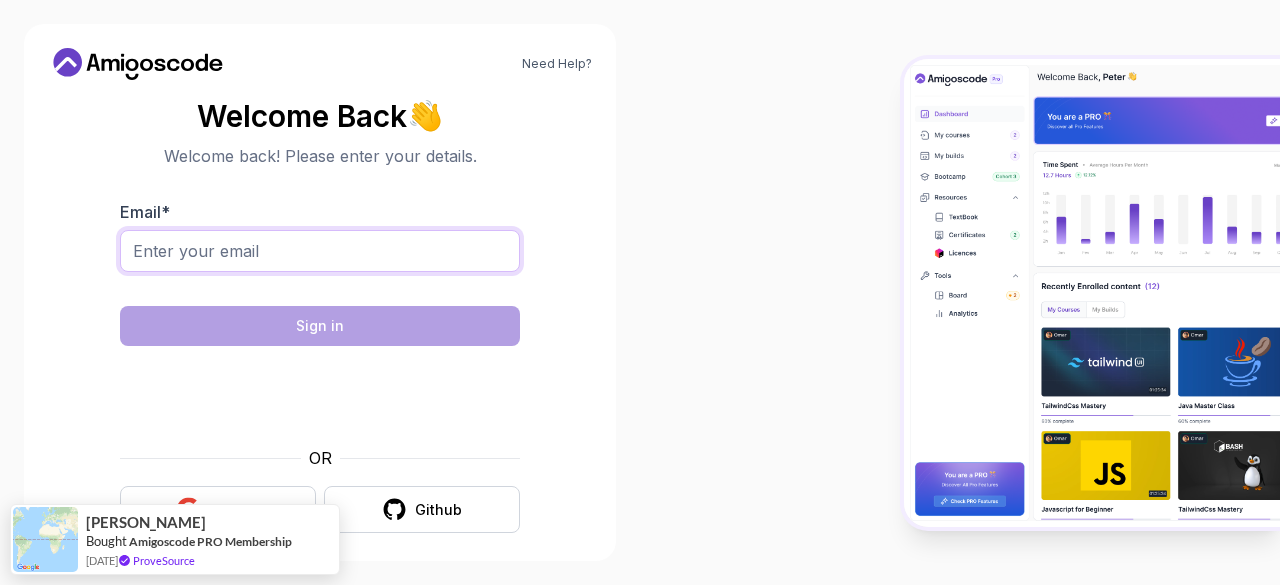 click on "Email *" at bounding box center [320, 251] 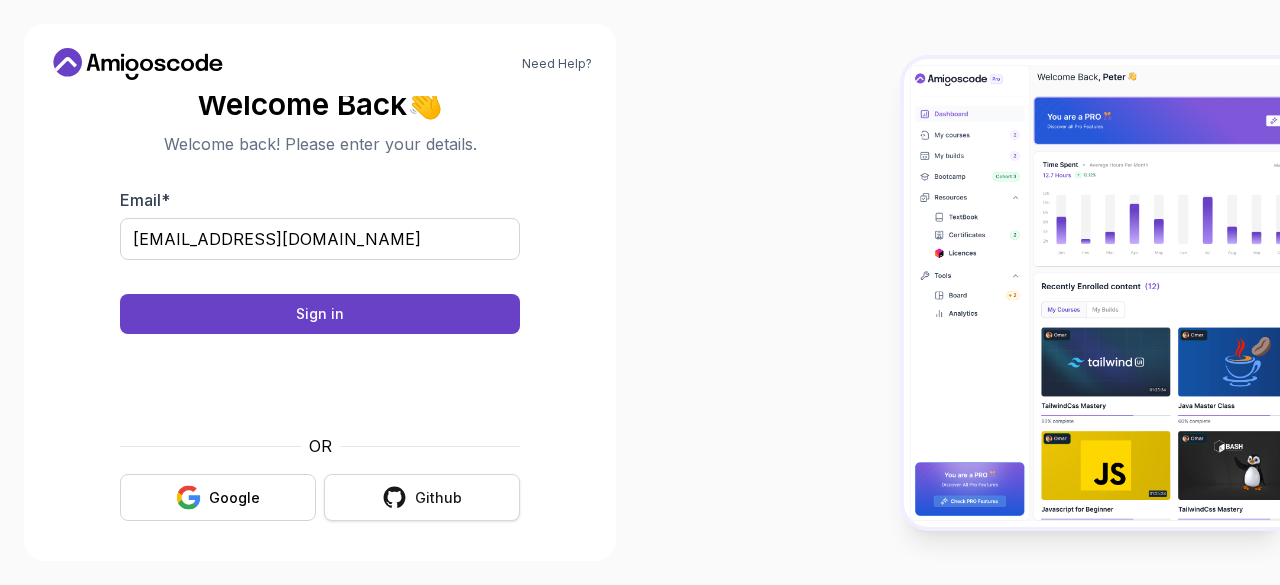 scroll, scrollTop: 15, scrollLeft: 0, axis: vertical 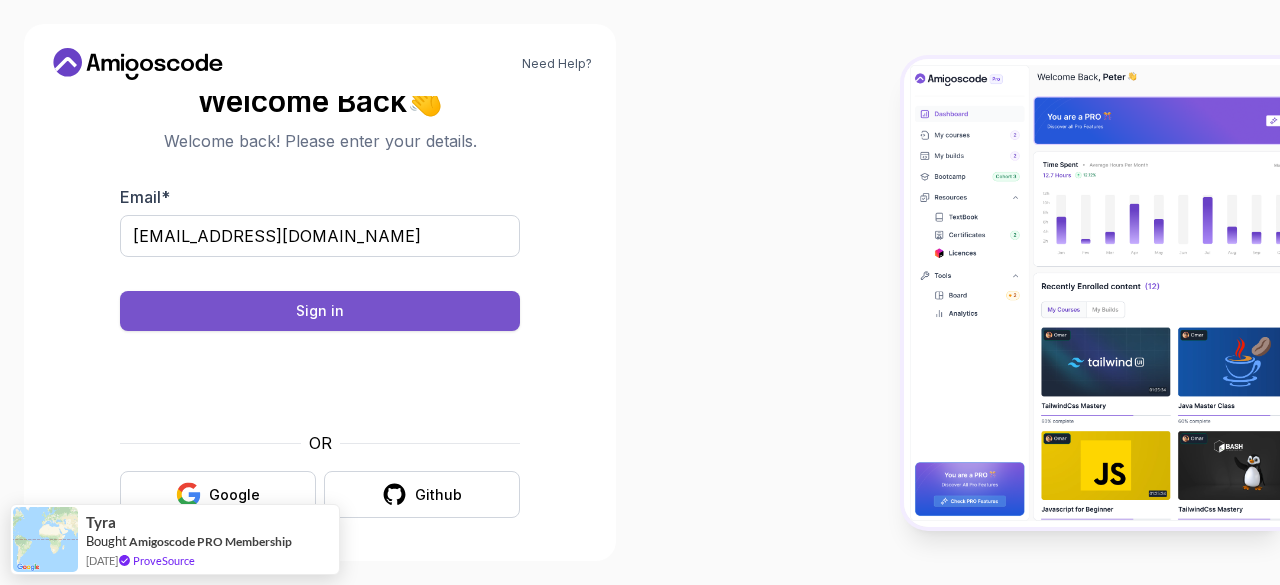click on "Sign in" at bounding box center (320, 311) 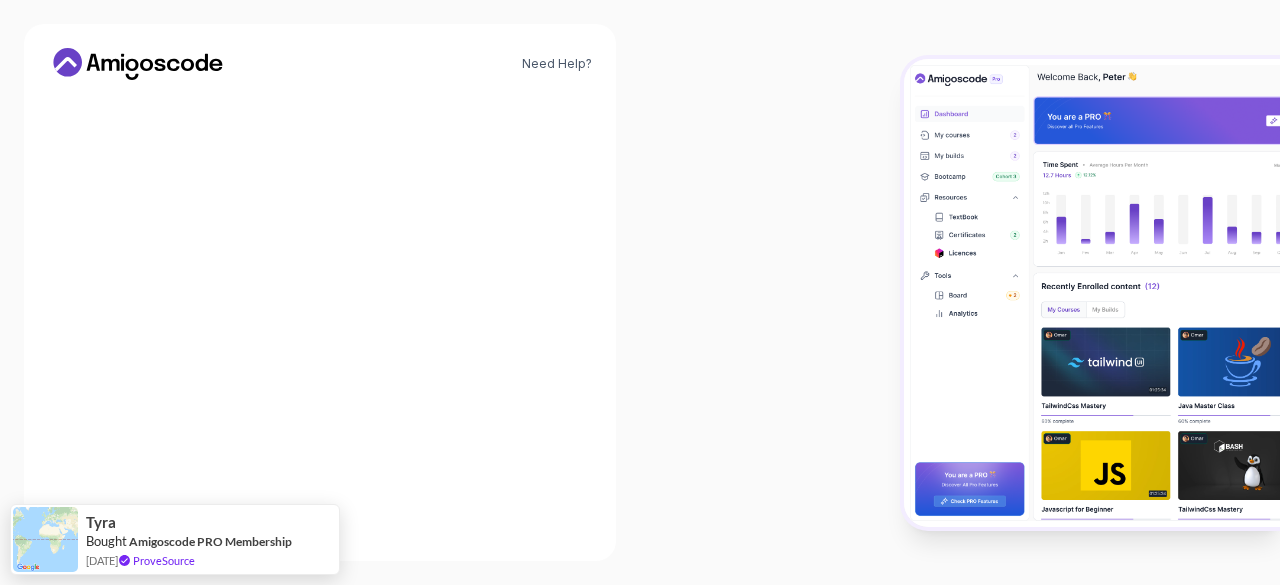 scroll, scrollTop: 0, scrollLeft: 0, axis: both 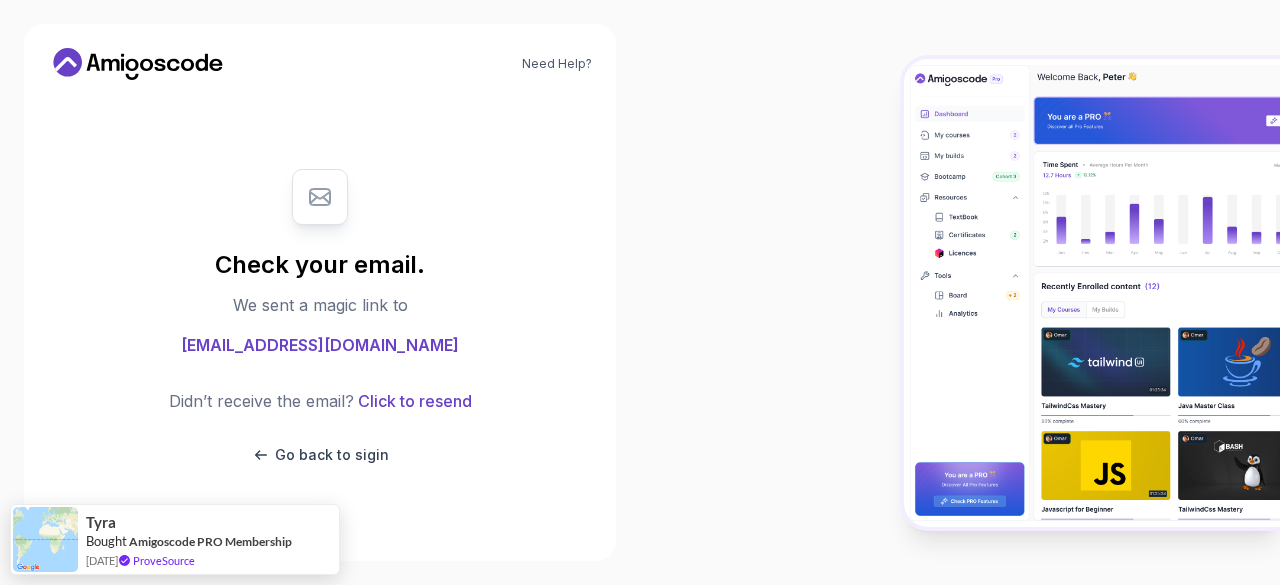 click on "Check your email." at bounding box center (320, 265) 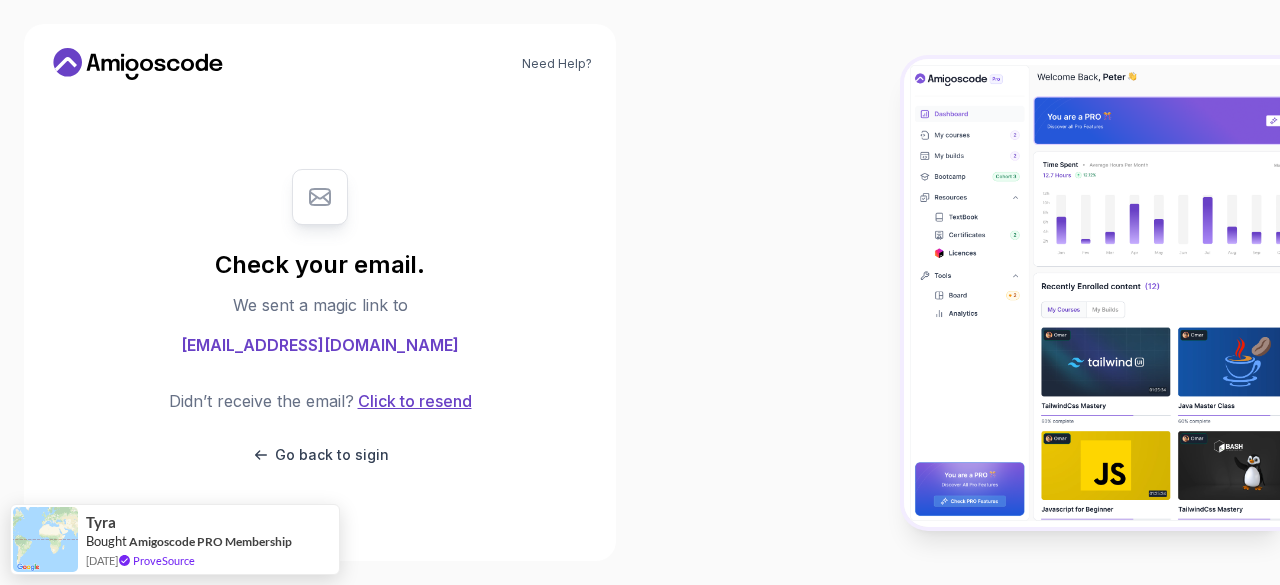 click on "Click to resend" at bounding box center [413, 401] 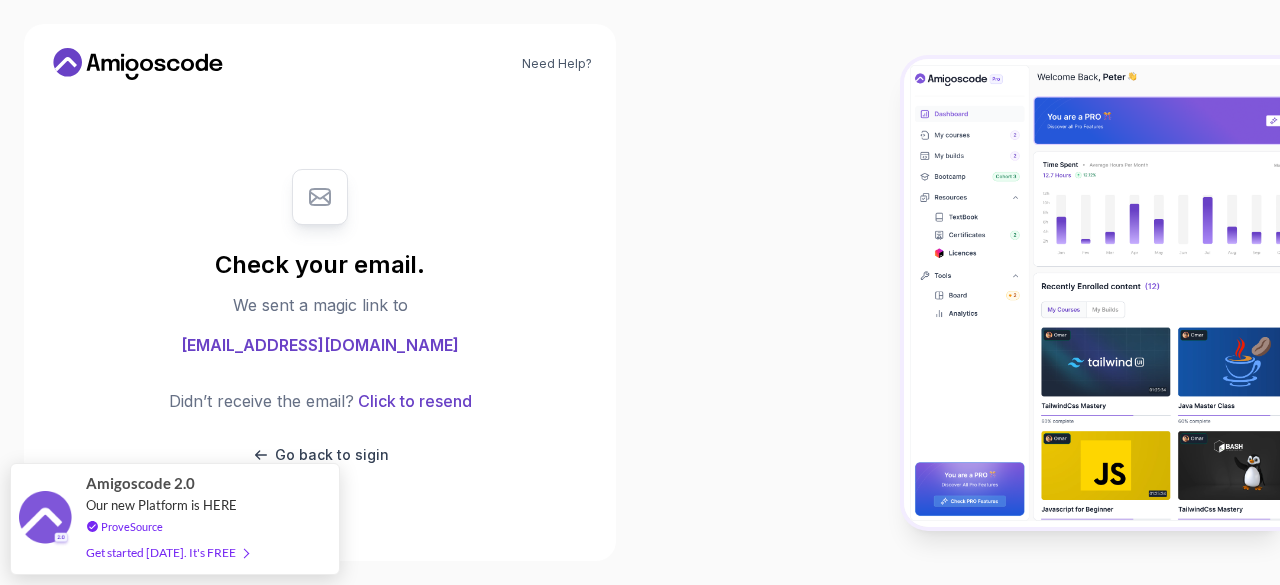 drag, startPoint x: 287, startPoint y: 201, endPoint x: 320, endPoint y: 207, distance: 33.54102 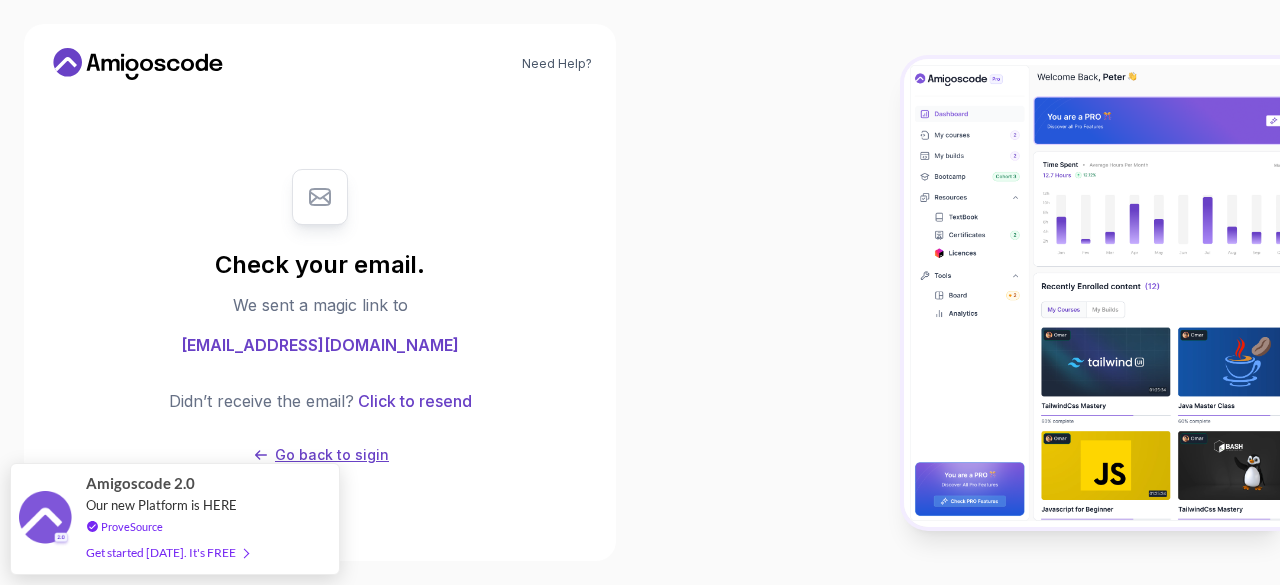 click on "Go back to sigin" at bounding box center [332, 455] 